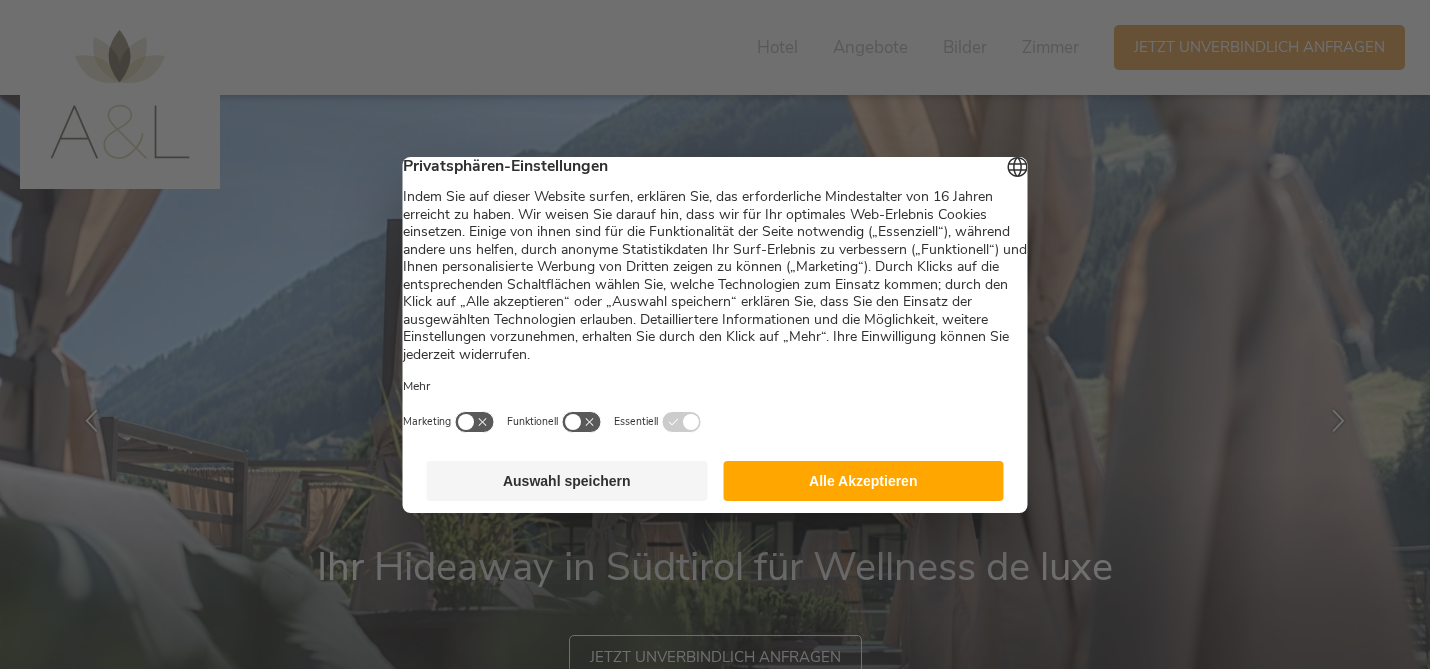 scroll, scrollTop: 0, scrollLeft: 0, axis: both 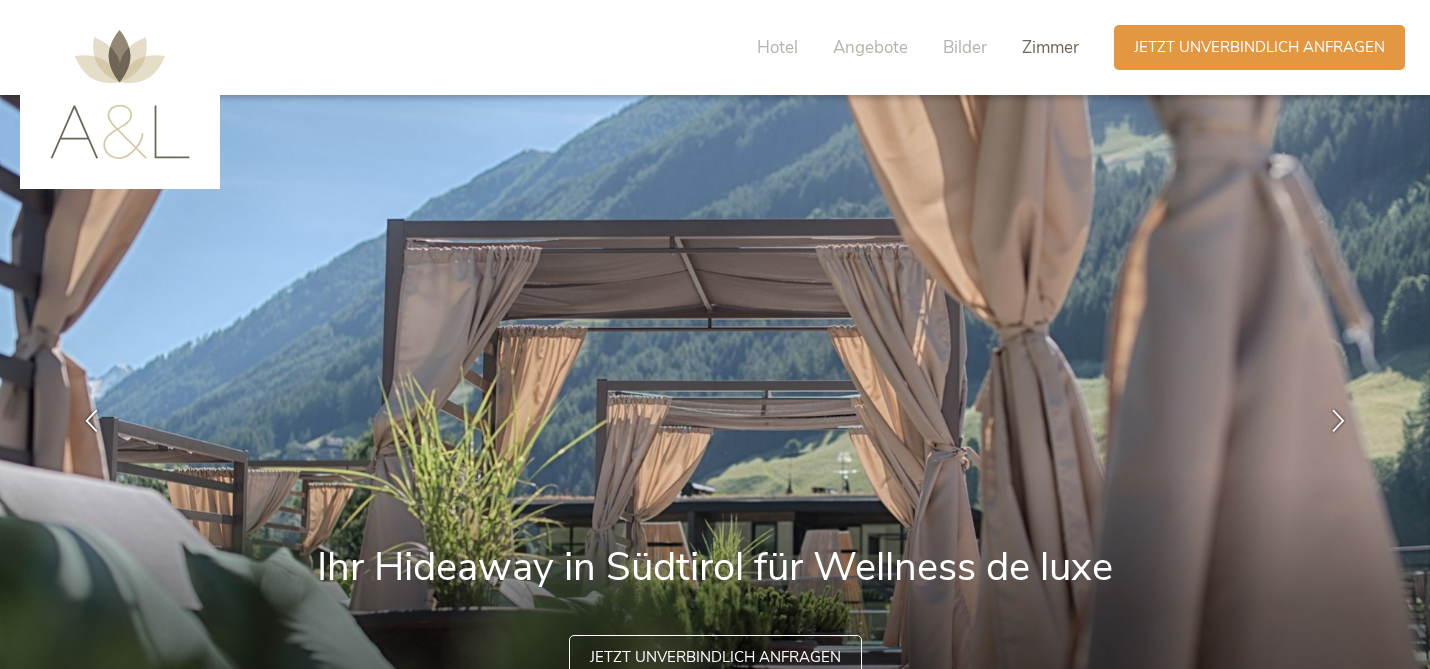 click on "Zimmer" at bounding box center (1050, 47) 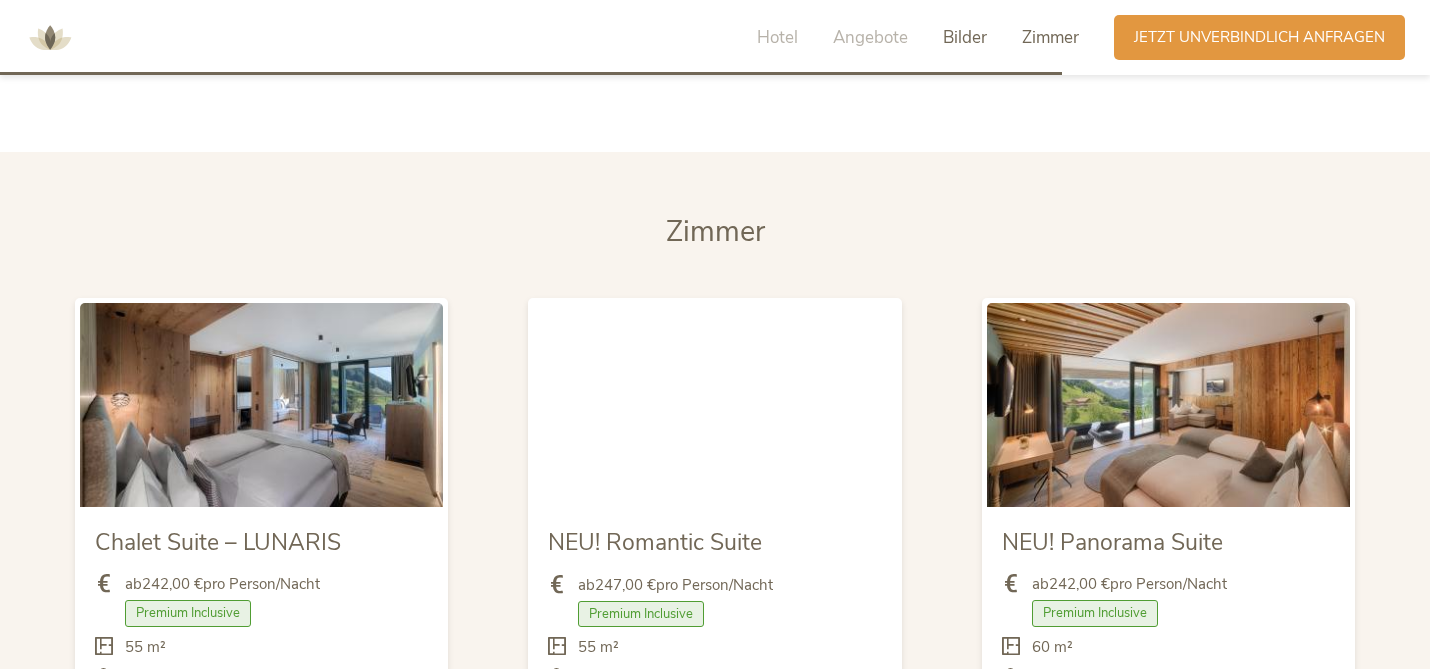 scroll, scrollTop: 4697, scrollLeft: 0, axis: vertical 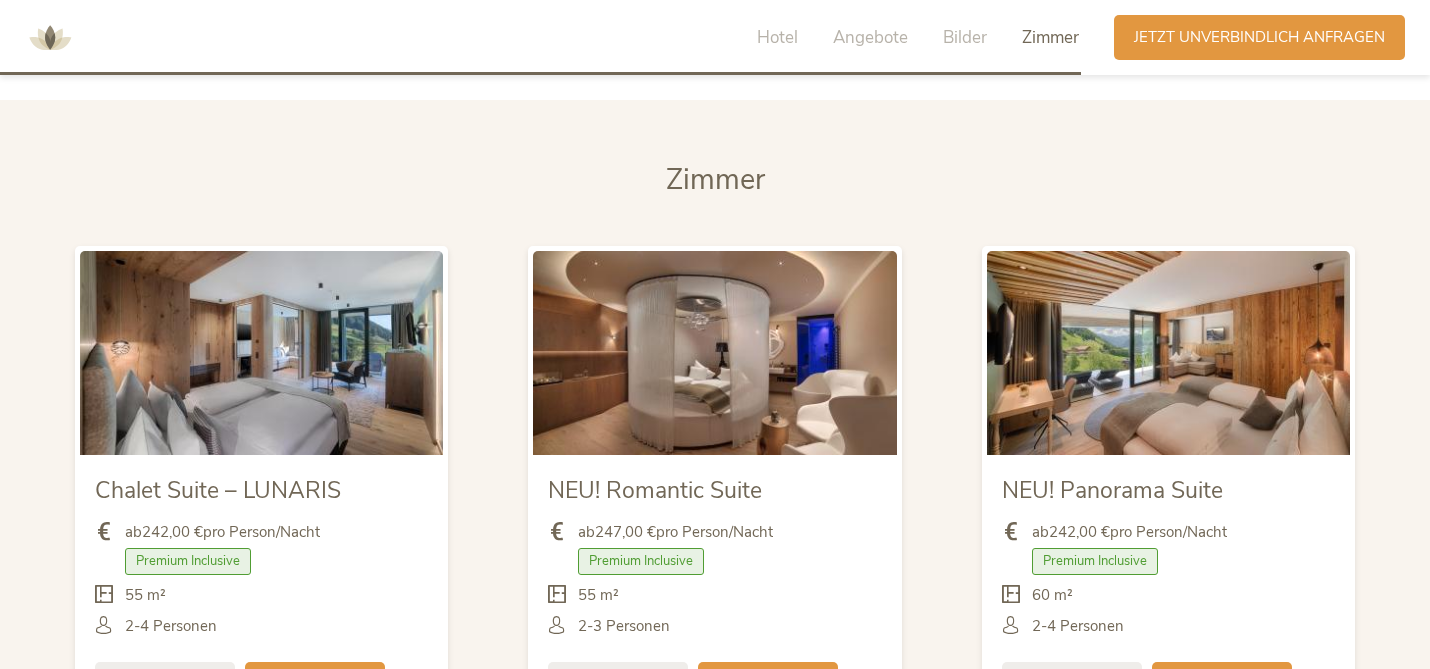 click on "Zimmer Zimmer
Chalet Suite – LUNARIS
ab  242,00 €  pro Person/Nacht
Premium Inclusive" at bounding box center (715, 458) 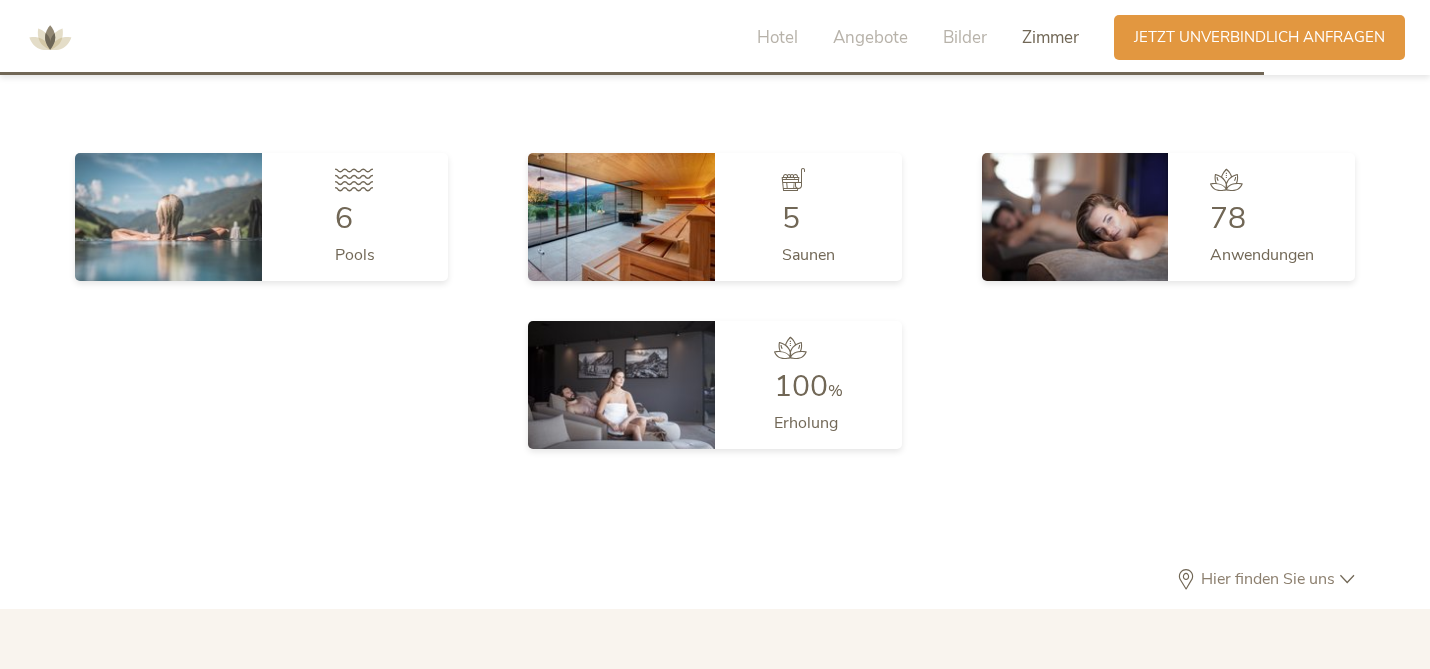 scroll, scrollTop: 5469, scrollLeft: 0, axis: vertical 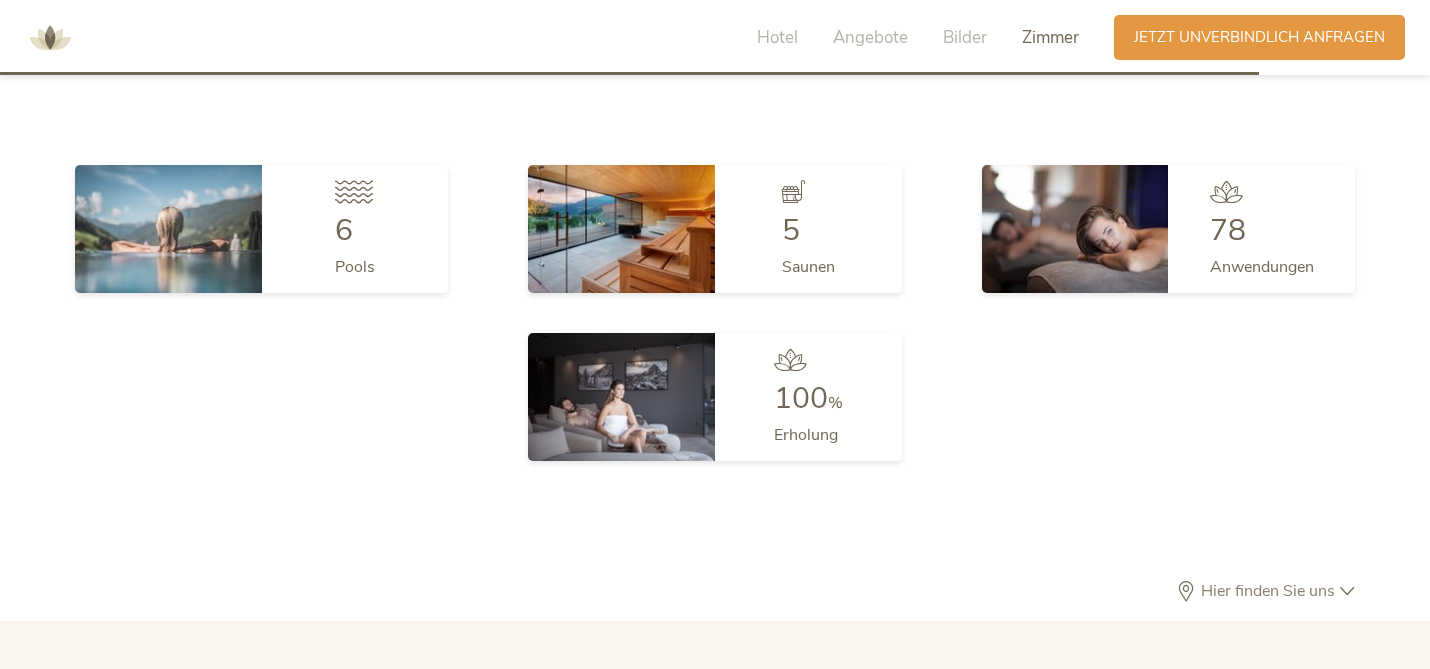 click on "Hotel Angebote Bilder Zimmer Anfragen Jetzt unverbindlich anfragen Amonti Lunaris 1 2 3 4 5 6 7 8 9 10 11 12 13 14 Ihr Hideaway in Südtirol für Wellness de luxe Jetzt unverbindlich anfragen Allgemein Familie Aktiv Sommer Aktiv Winter Exklusiv. Luxuriös. Entspannend. Gönnen Sie sich im Urlaub etwas Besonderes! Wählen Sie das AMONTI & LUNARIS – Wellnessresort im facettenreichen Ahrntal für einen Urlaub auf höchstem Niveau mit vielen Besonderheiten. Wasserwelten Klar. Belebend. Vielfältig. Saunawelten Gesund. Gemütlich. Angenehm. Relaxwelten Ruhe. Erholung. Genuss. Sky-Lounge For. Adults. Only. Spa Treatments Vital. Persönlich. Ausgewählt. Wasserwelten Saunawelten Relaxwelten Sky-Lounge Spa Treatments Wasserwelten 25 m langer, beheizter Spa Pool (indoor & outdoor) Sky Pool mit Whirlliegen im obersten Stockwerk 16 m langer Sunset Sky Pool mit Massageliegen Ice-Cube-Tauchbecken in der Sky Lounge Family Pool „Blue Planet“ mit 40 m Erlebnisrutsche Baby Pool mit Eltern-Kind-Kuschelliegen 4,5/ 5 6" at bounding box center (715, -2029) 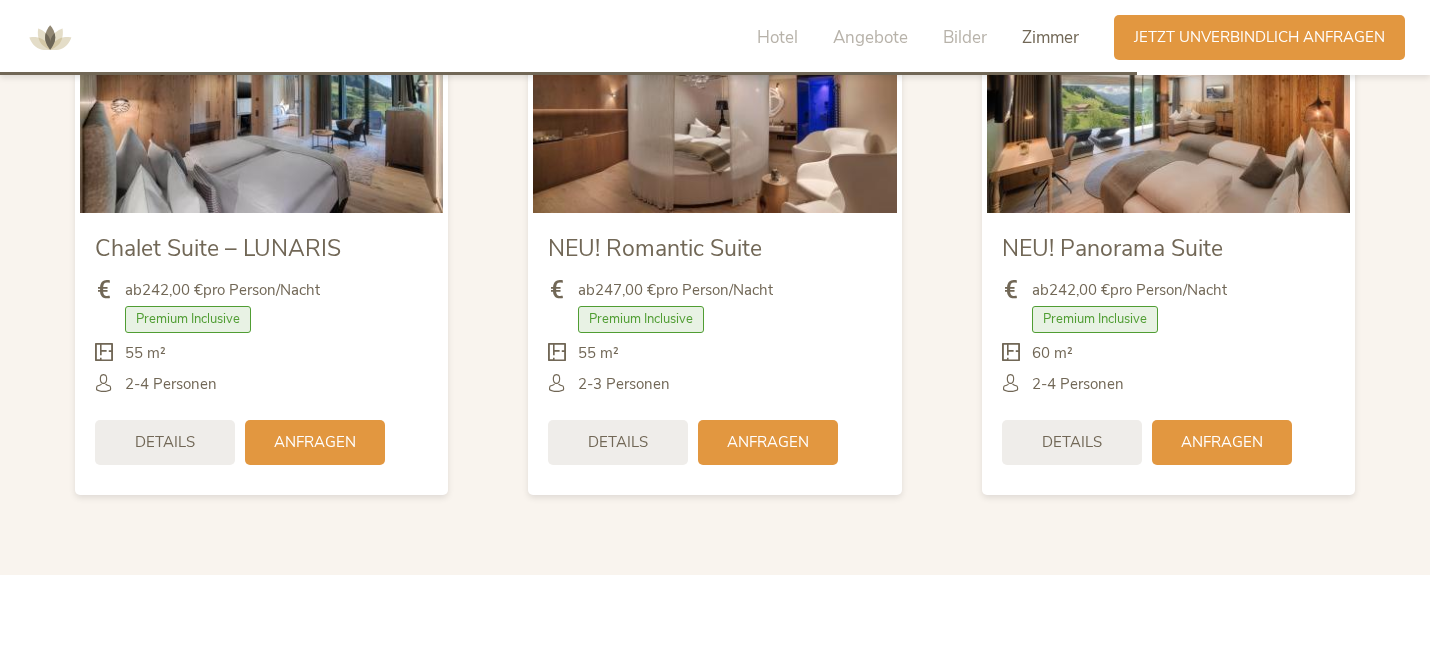 scroll, scrollTop: 4989, scrollLeft: 0, axis: vertical 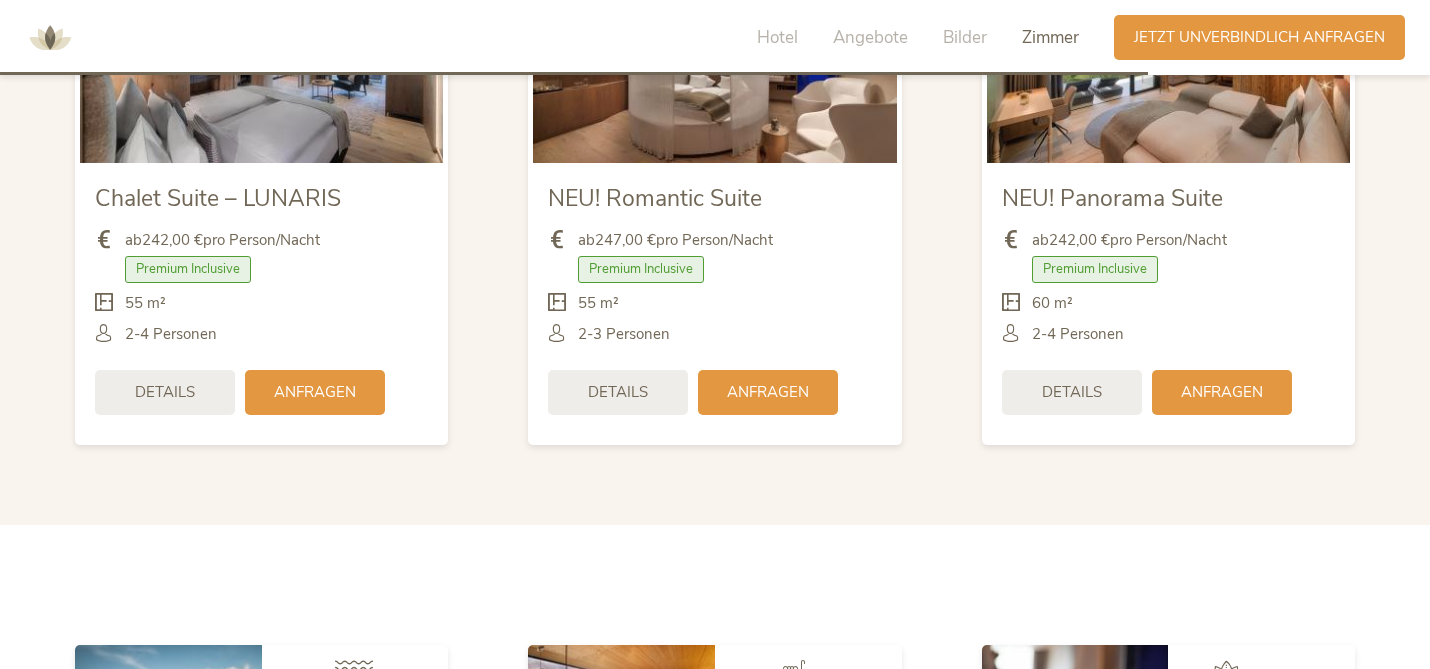 click on "Zimmer Zimmer
Chalet Suite – LUNARIS
ab  242,00 €  pro Person/Nacht
Premium Inclusive" at bounding box center [715, 166] 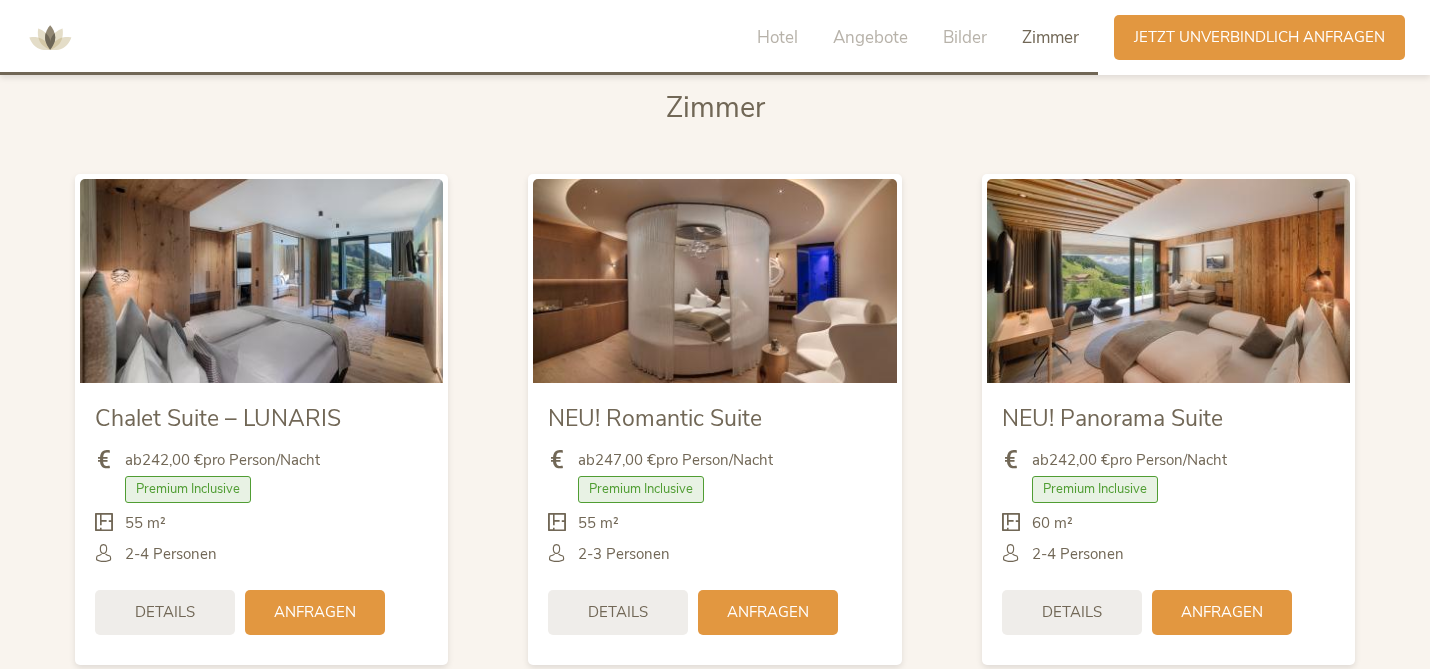 scroll, scrollTop: 4770, scrollLeft: 0, axis: vertical 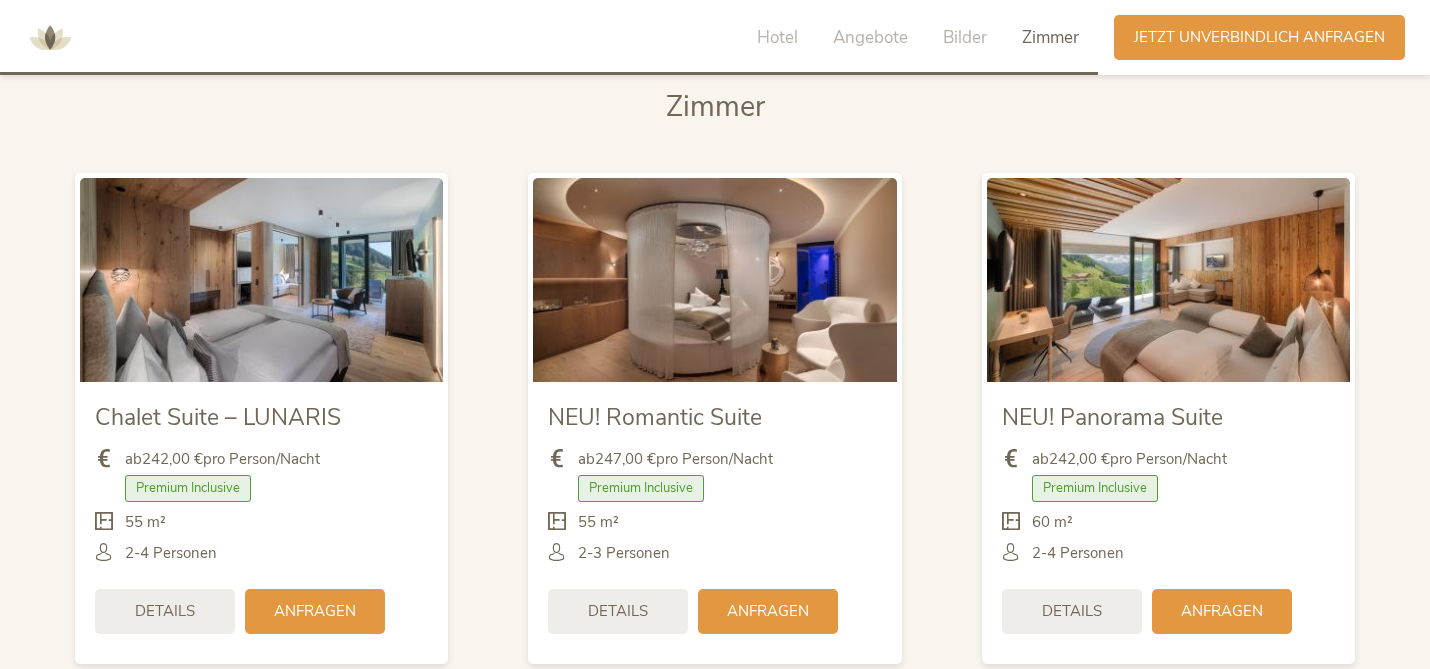 click on "NEU! Romantic Suite
ab  247,00 €  pro Person/Nacht
Premium Inclusive
Details" at bounding box center [714, 520] 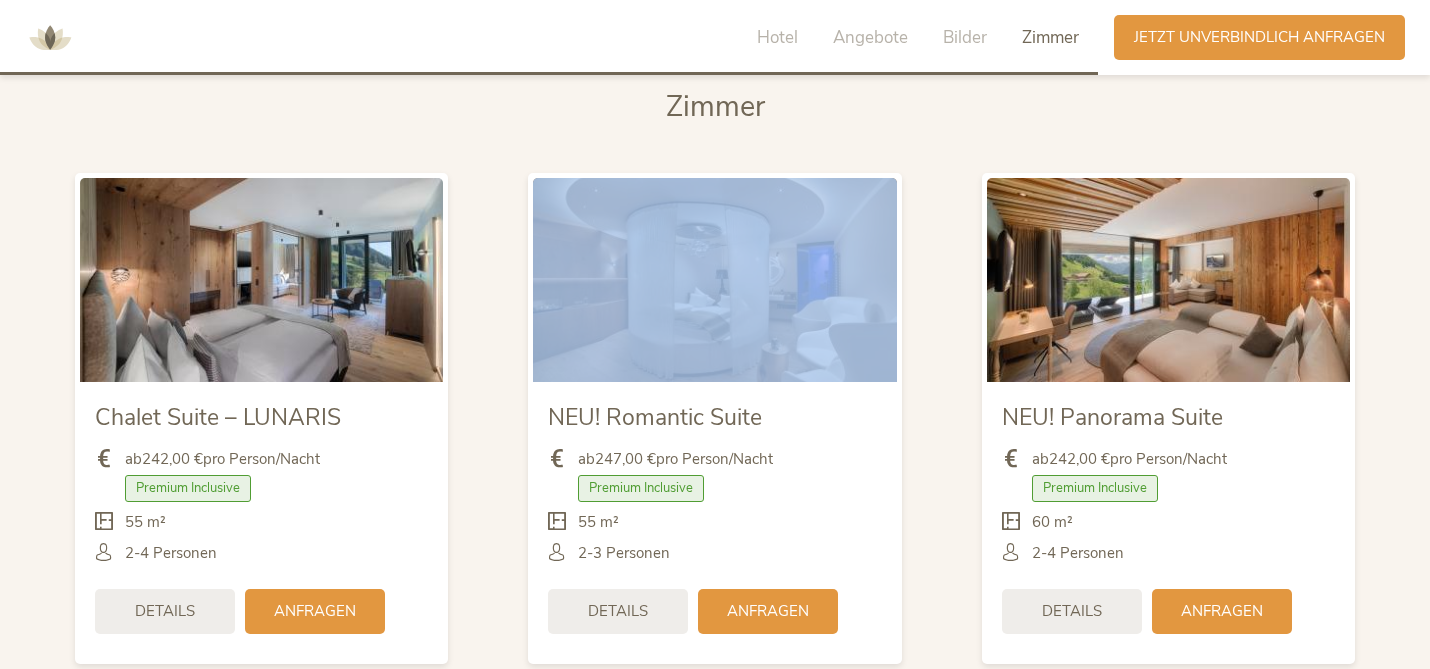 click on "NEU! Romantic Suite
ab  247,00 €  pro Person/Nacht
Premium Inclusive" at bounding box center [714, 418] 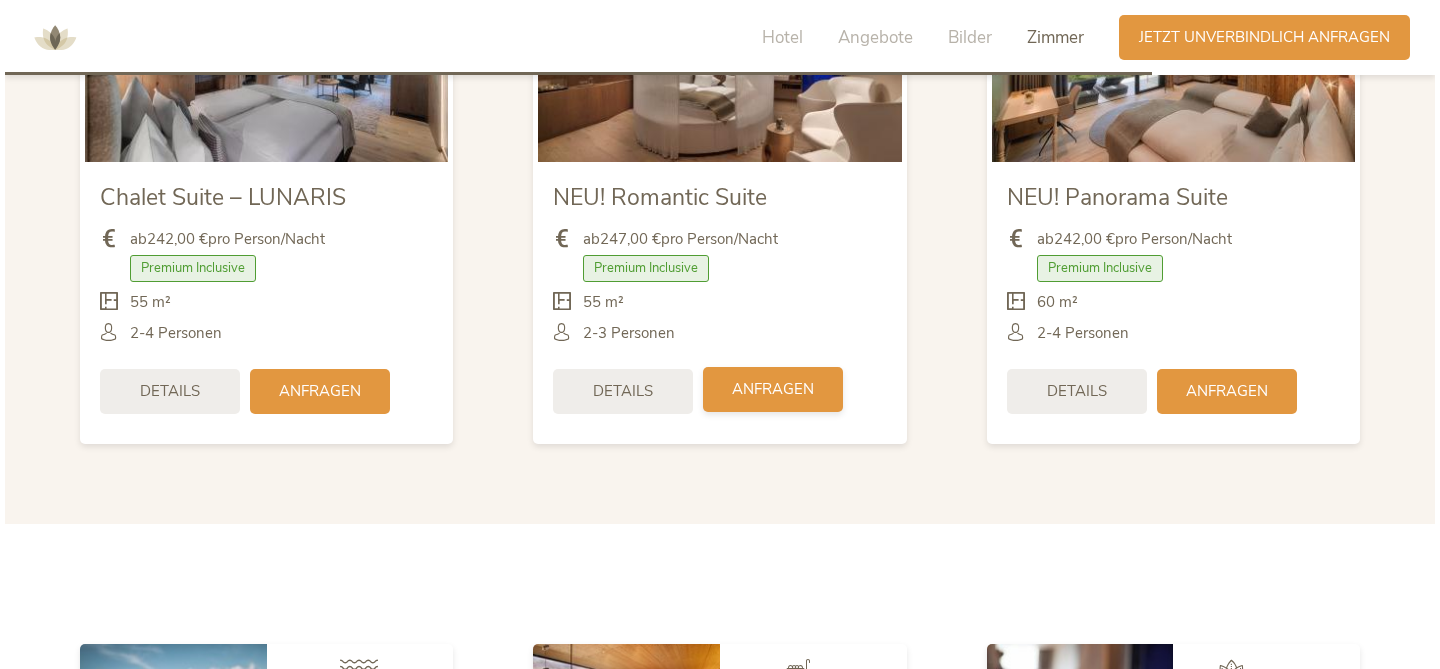 scroll, scrollTop: 4998, scrollLeft: 0, axis: vertical 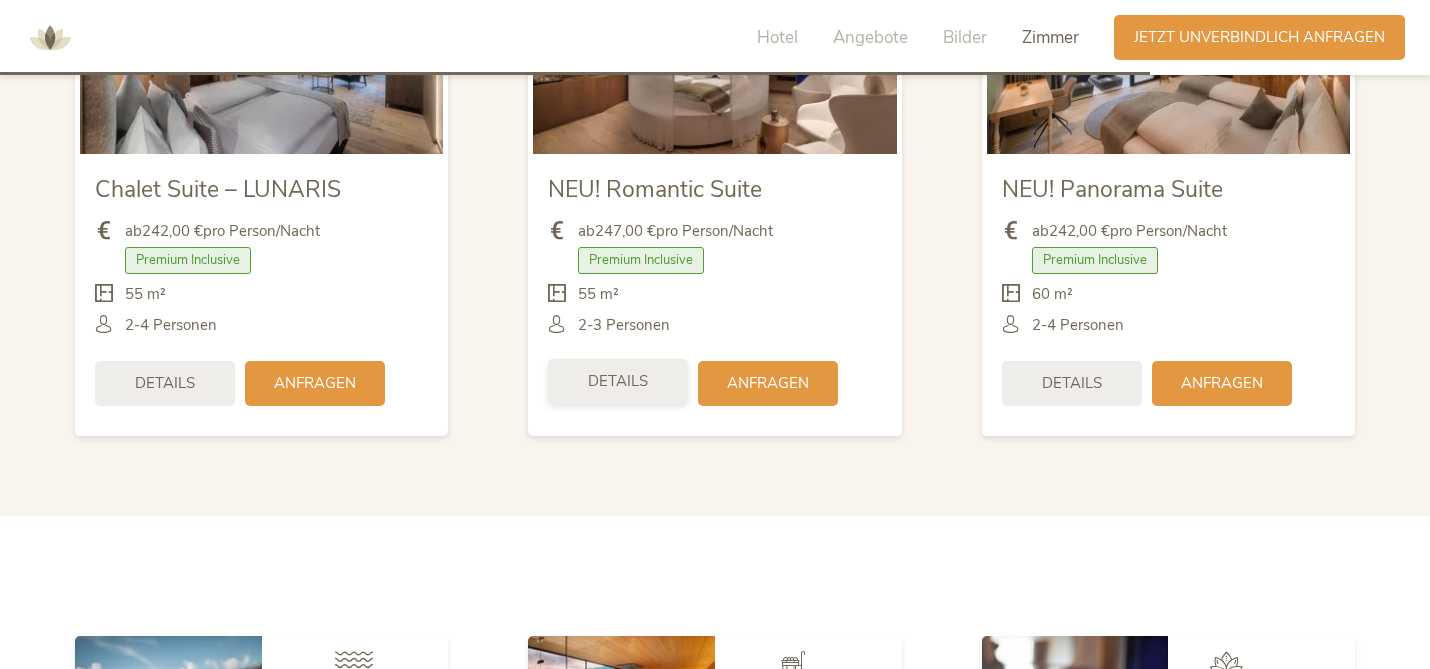 click on "Details" at bounding box center (618, 381) 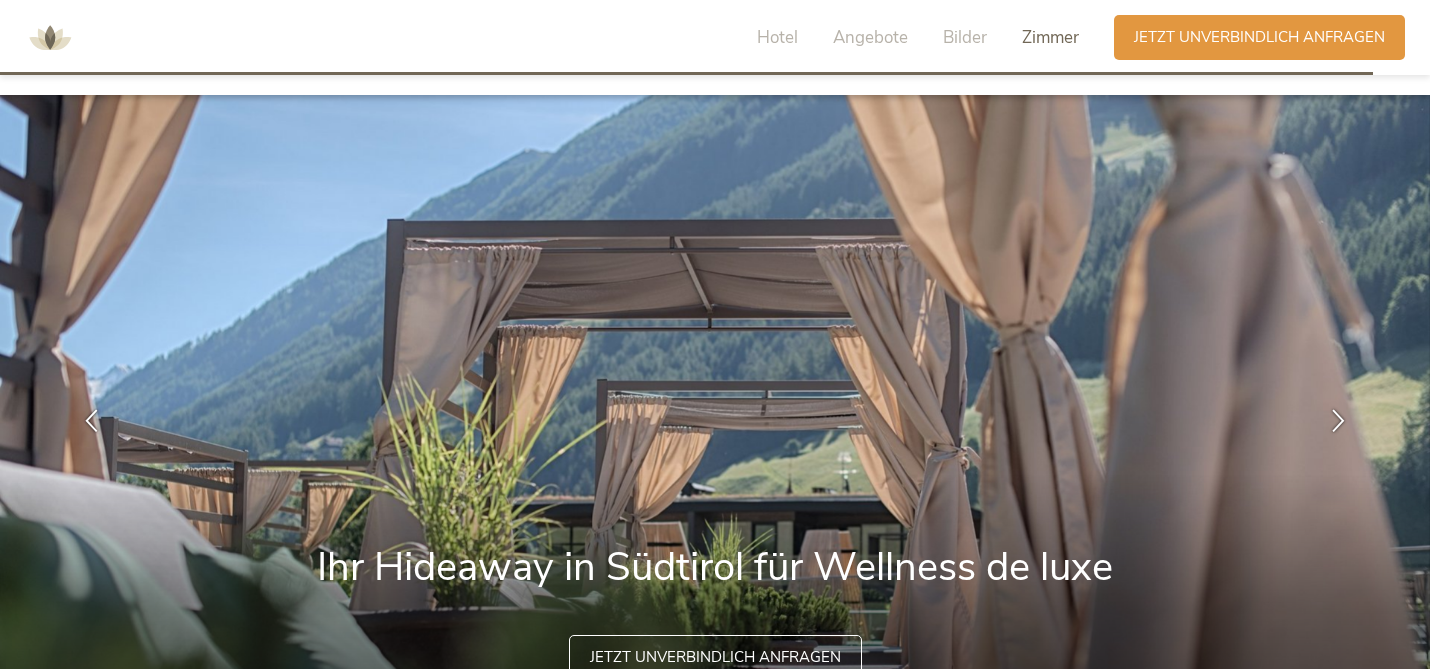 scroll, scrollTop: 4998, scrollLeft: 0, axis: vertical 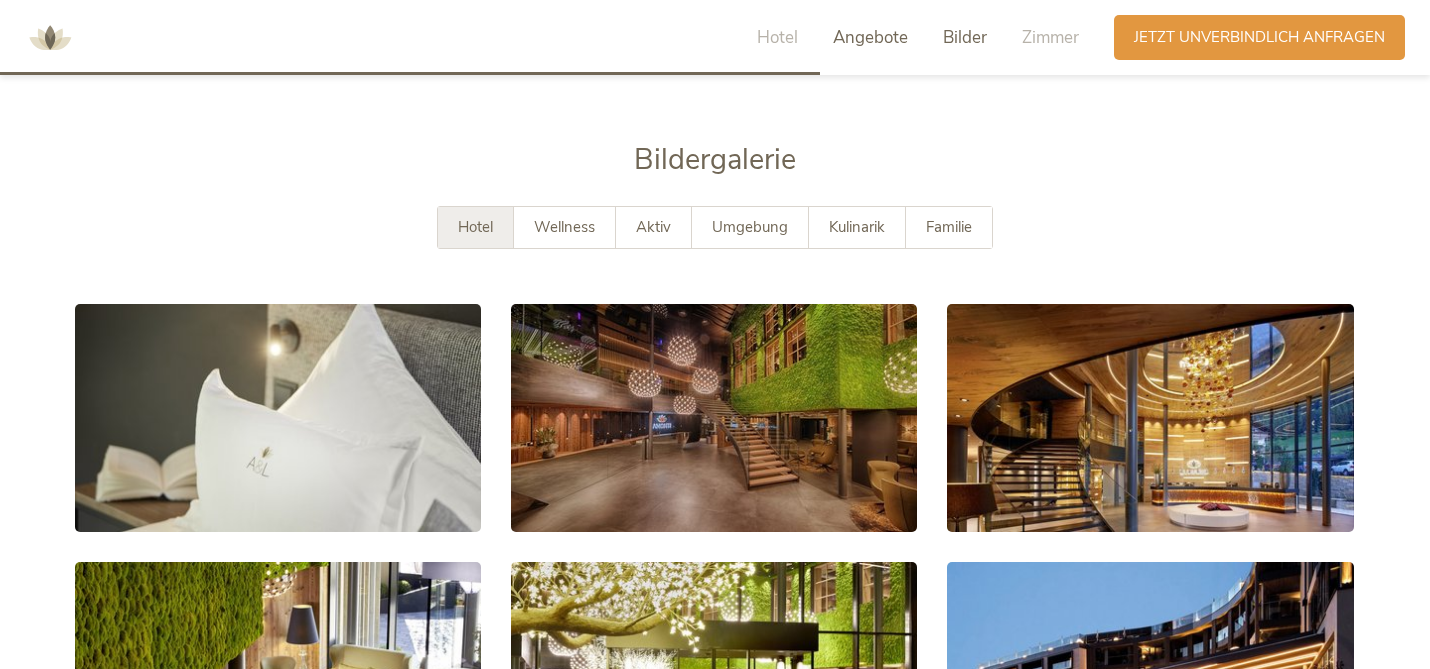 click on "Angebote" at bounding box center (870, 37) 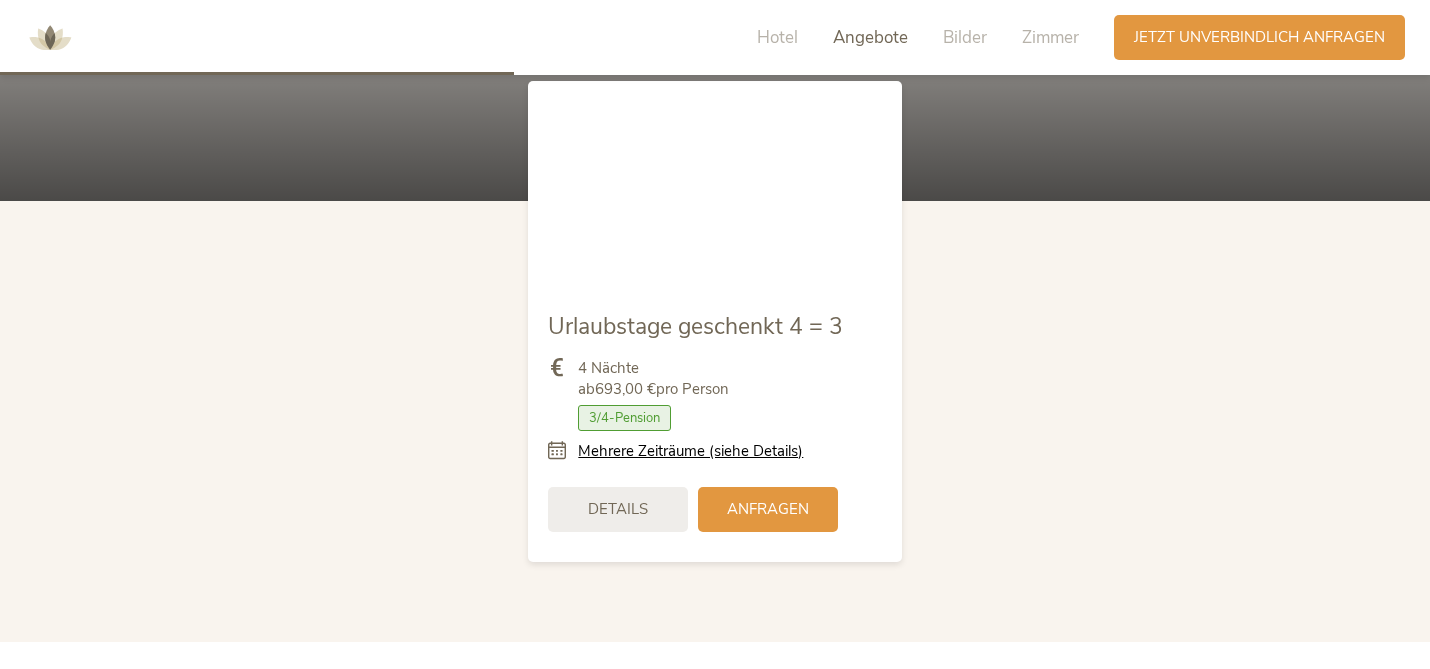 scroll, scrollTop: 2456, scrollLeft: 0, axis: vertical 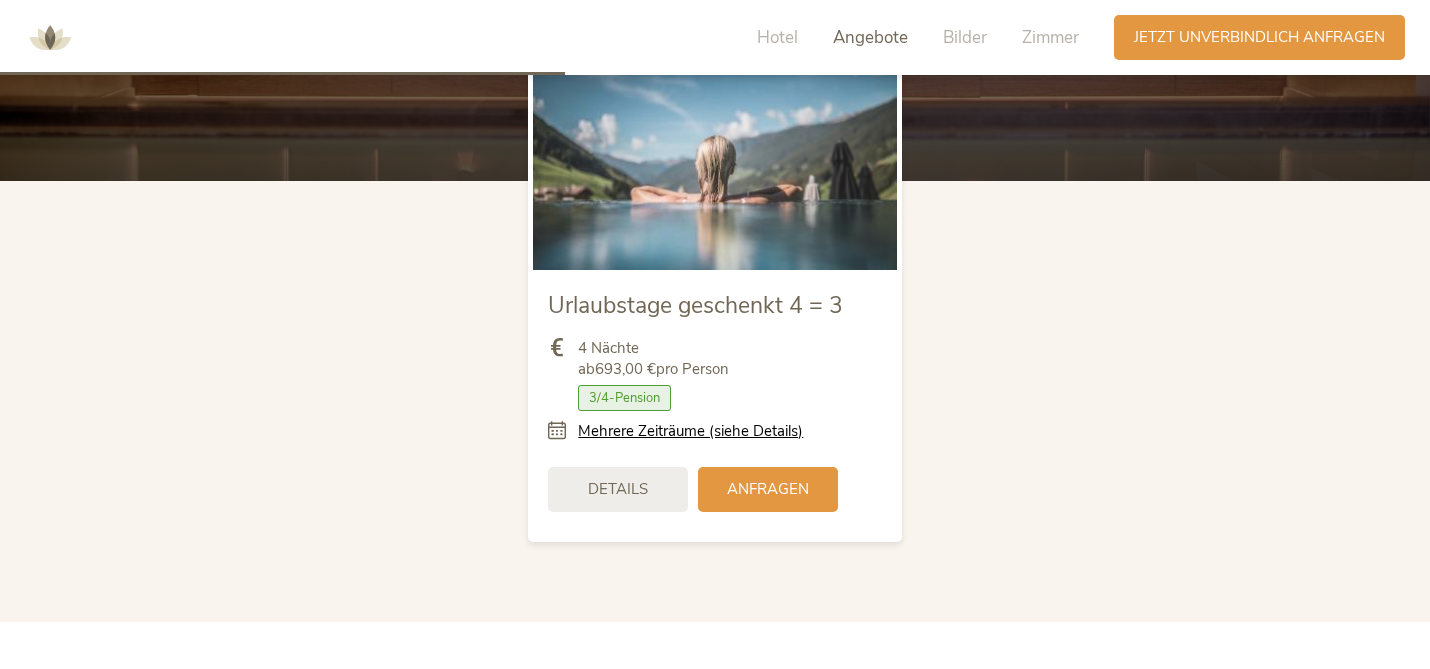 click on "Urlaubstage geschenkt 4 = 3
4 Nächte
ab  693,00 €  pro Person
Zimmer mit Frühstück Details" at bounding box center (715, 301) 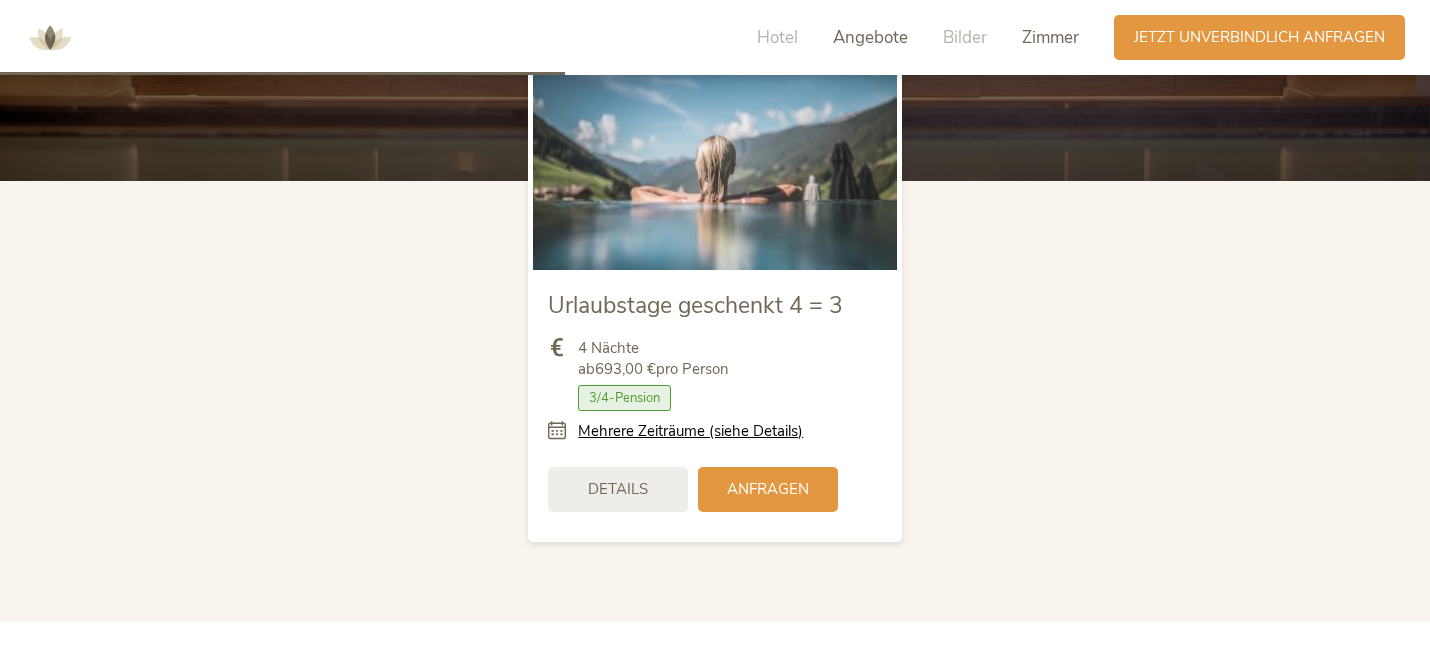 click on "Zimmer" at bounding box center [1050, 37] 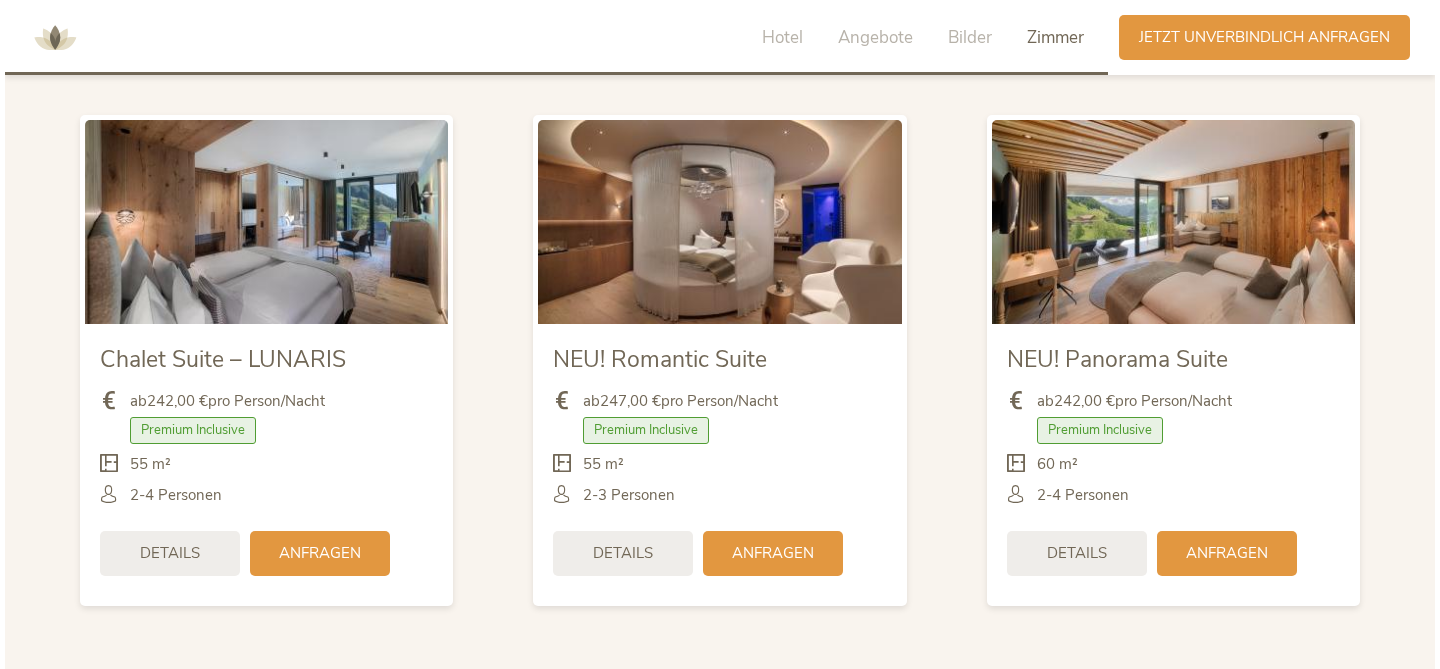 scroll, scrollTop: 4861, scrollLeft: 0, axis: vertical 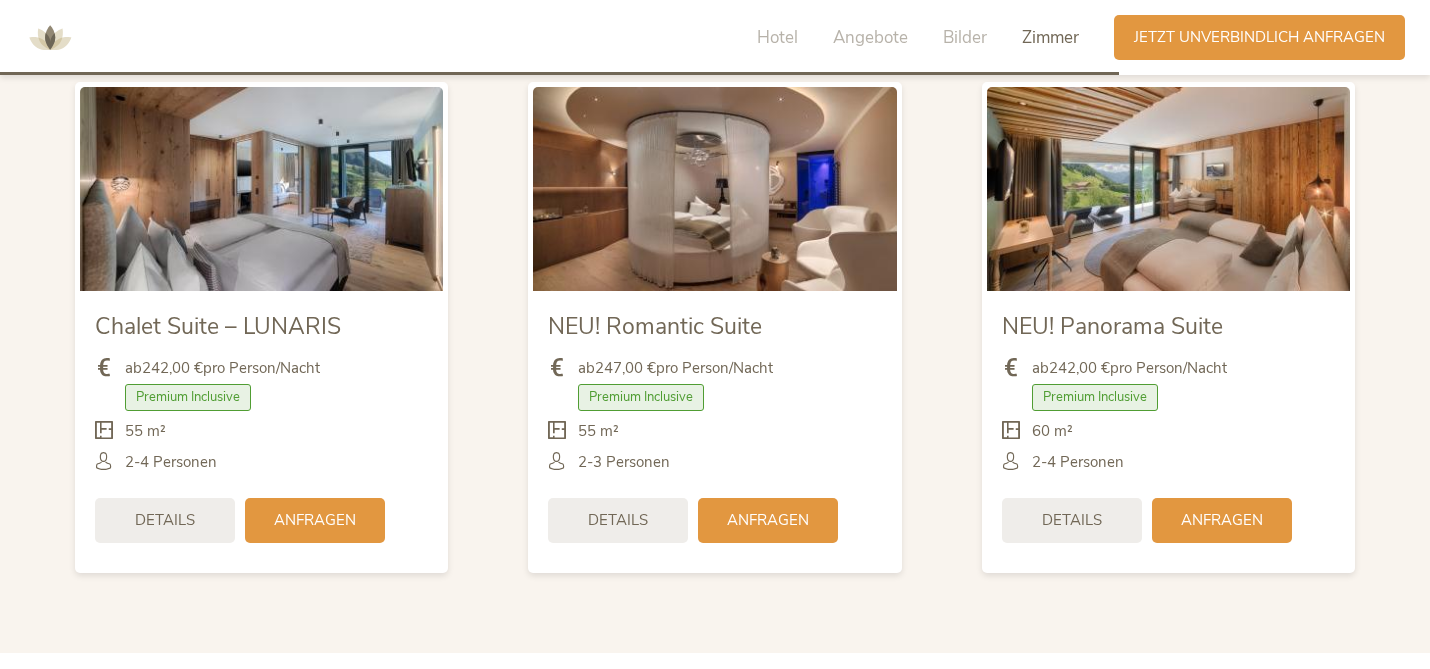 click at bounding box center [261, 189] 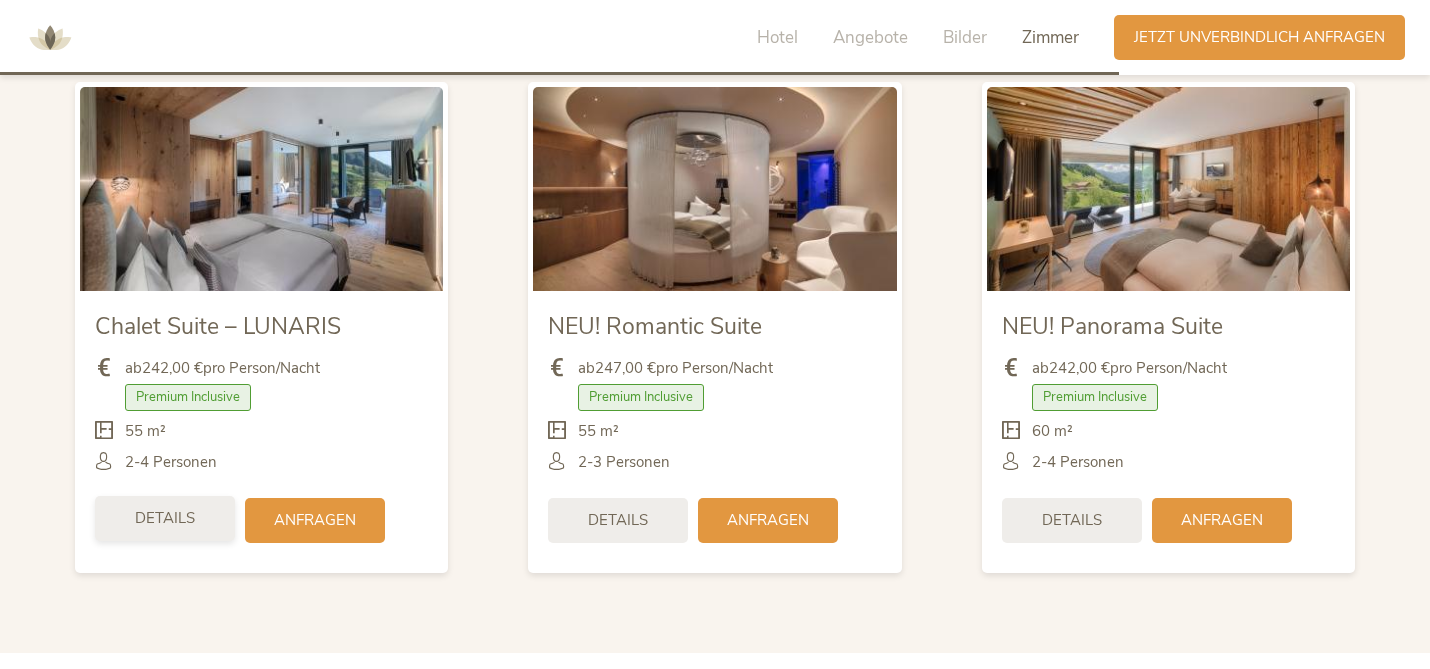 click on "Details" at bounding box center [165, 518] 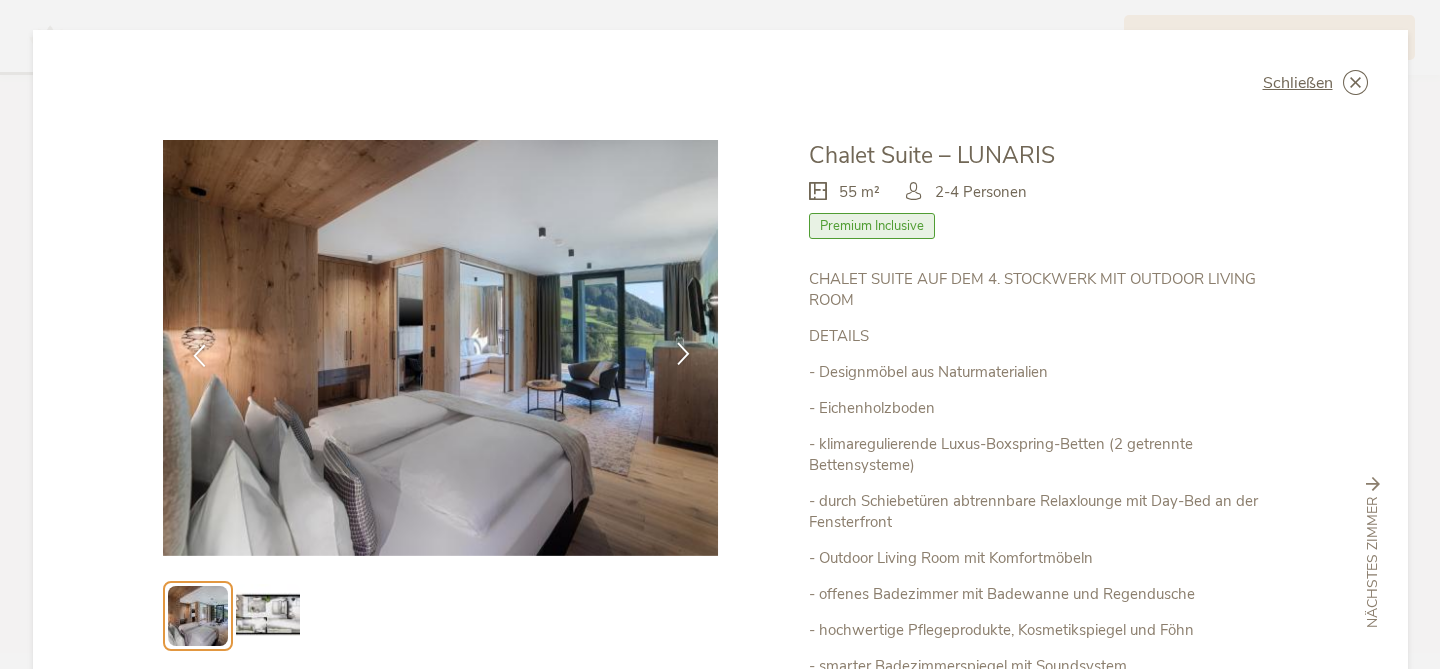 click at bounding box center [683, 353] 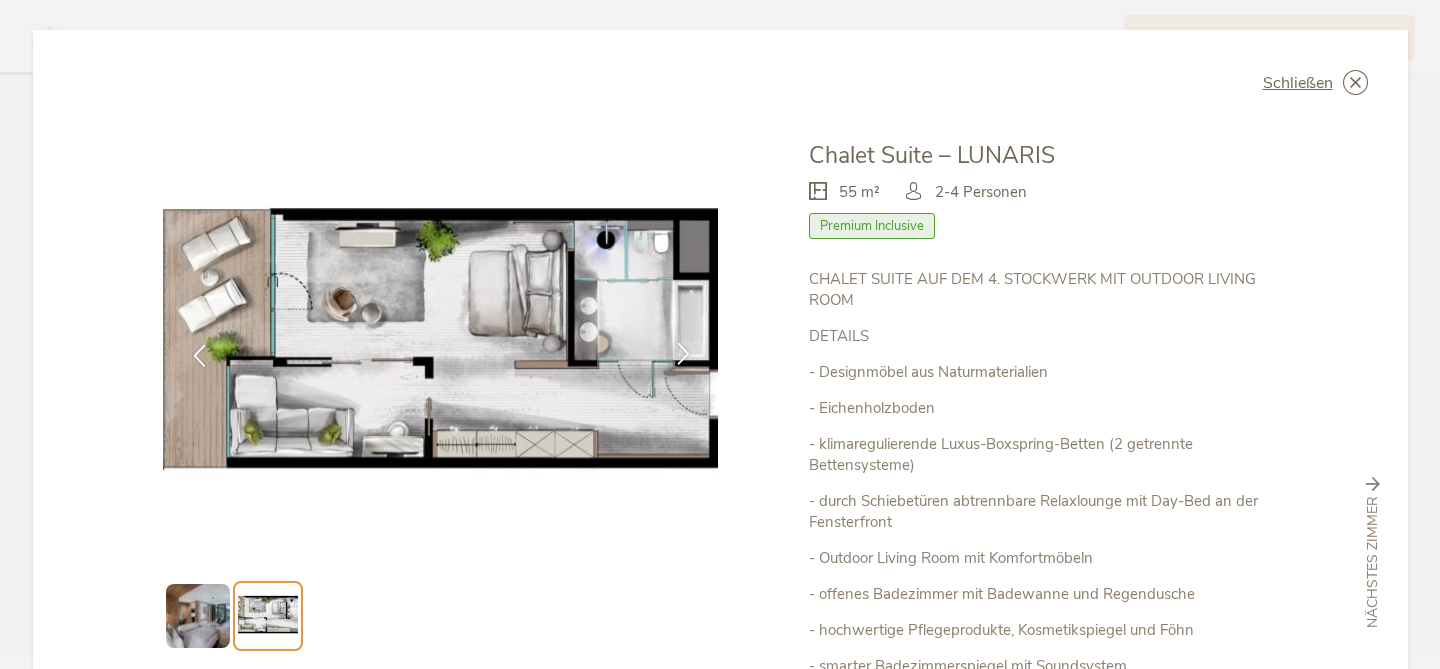 click at bounding box center [683, 353] 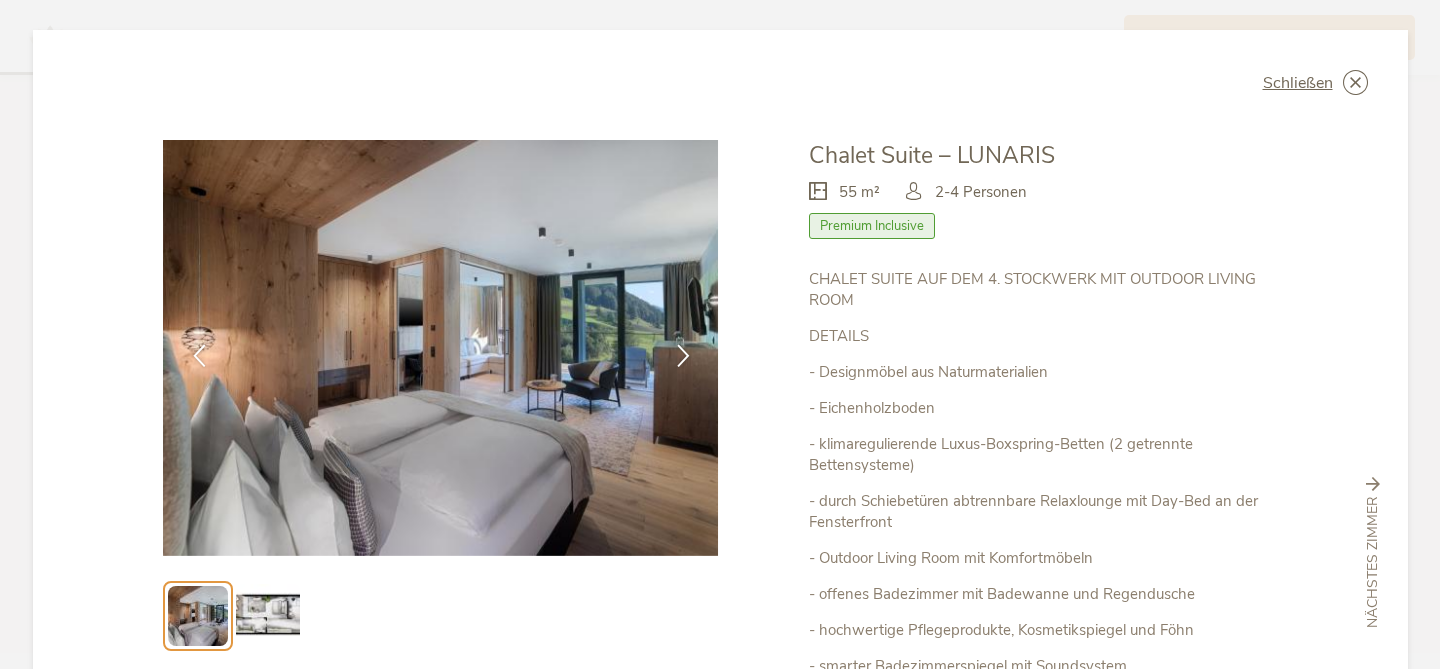 click on "Chalet Suite – LUNARIS
55 m²
2-4 Personen
Premium Inclusive" at bounding box center (999, 568) 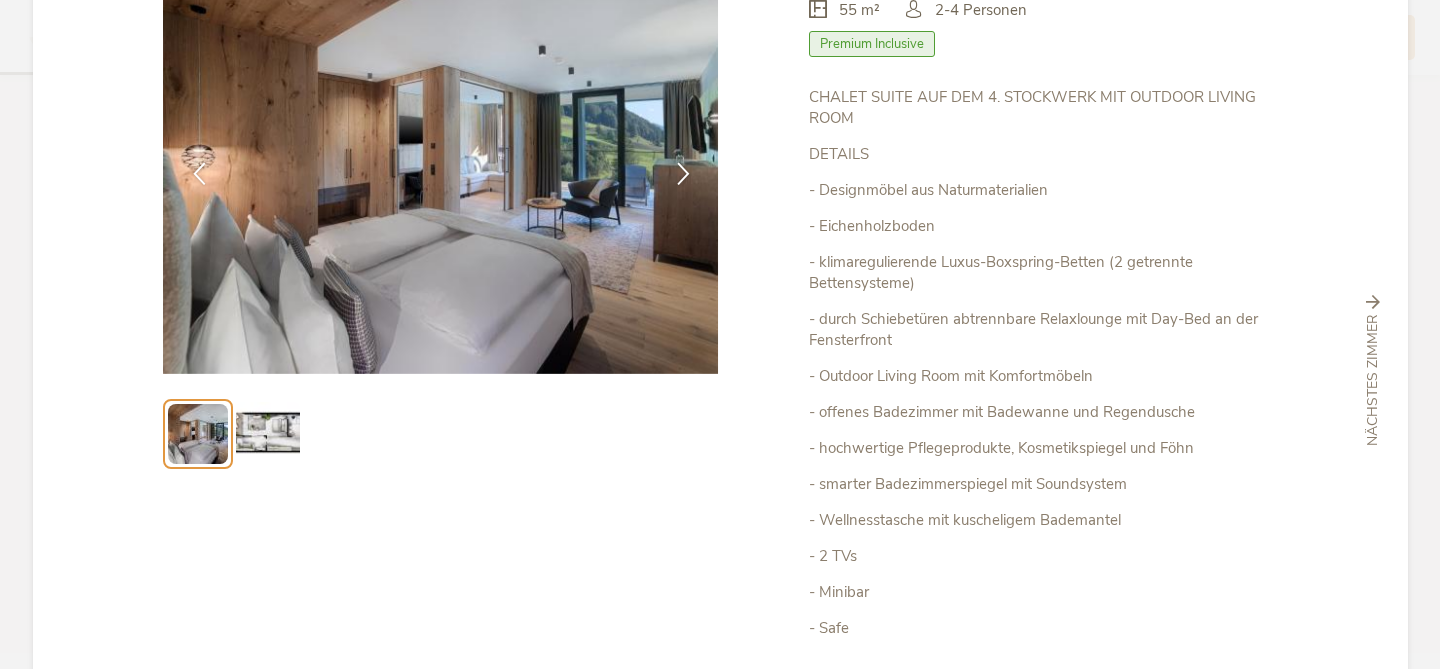 scroll, scrollTop: 231, scrollLeft: 0, axis: vertical 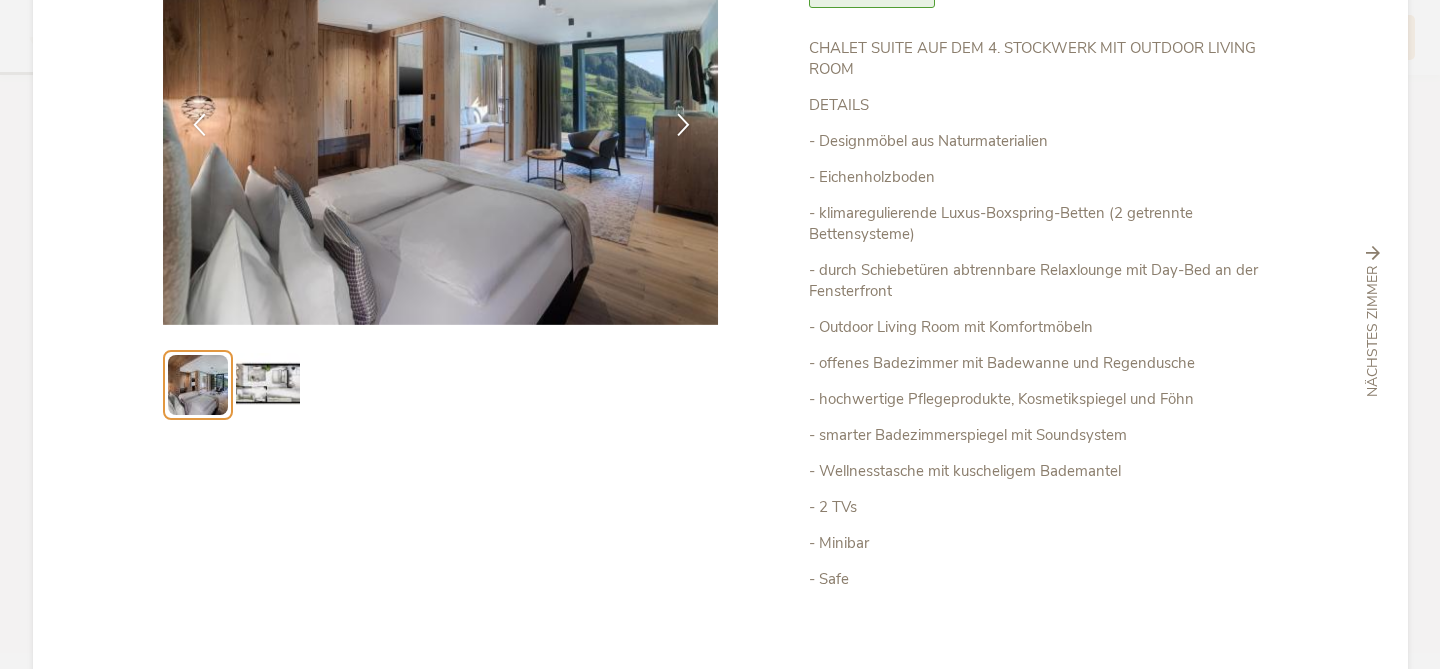 click on "Chalet Suite – LUNARIS
55 m²
2-4 Personen
Premium Inclusive" at bounding box center (999, 337) 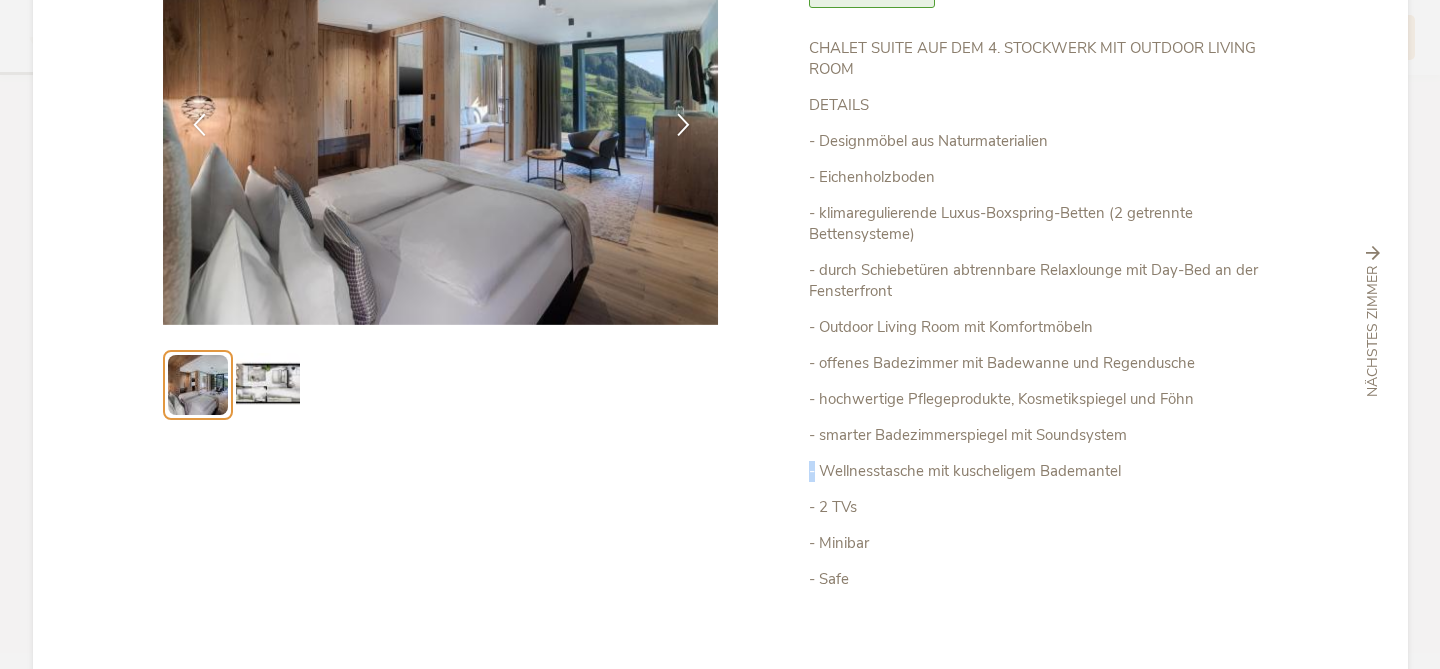 click on "Chalet Suite – LUNARIS
55 m²
2-4 Personen
Premium Inclusive" at bounding box center (999, 337) 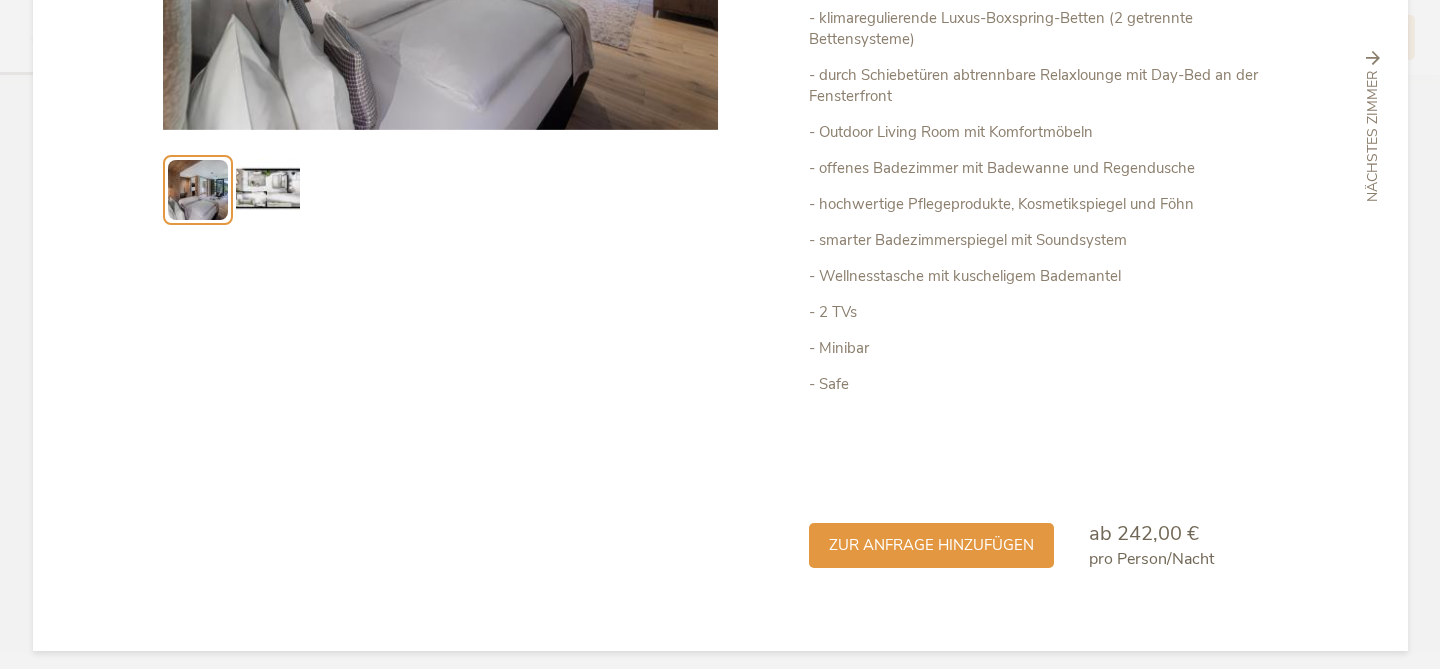 scroll, scrollTop: 0, scrollLeft: 0, axis: both 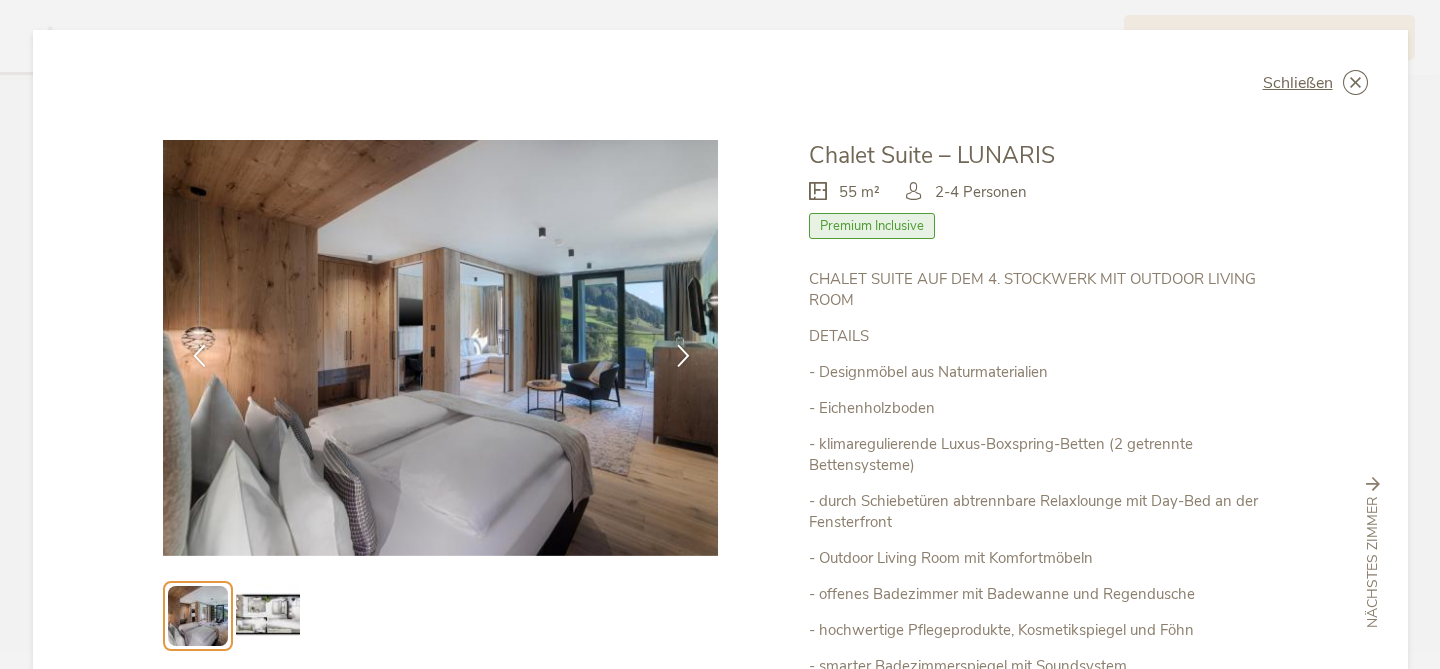 click on "Chalet Suite – LUNARIS
55 m²
2-4 Personen
Premium Inclusive" at bounding box center [999, 568] 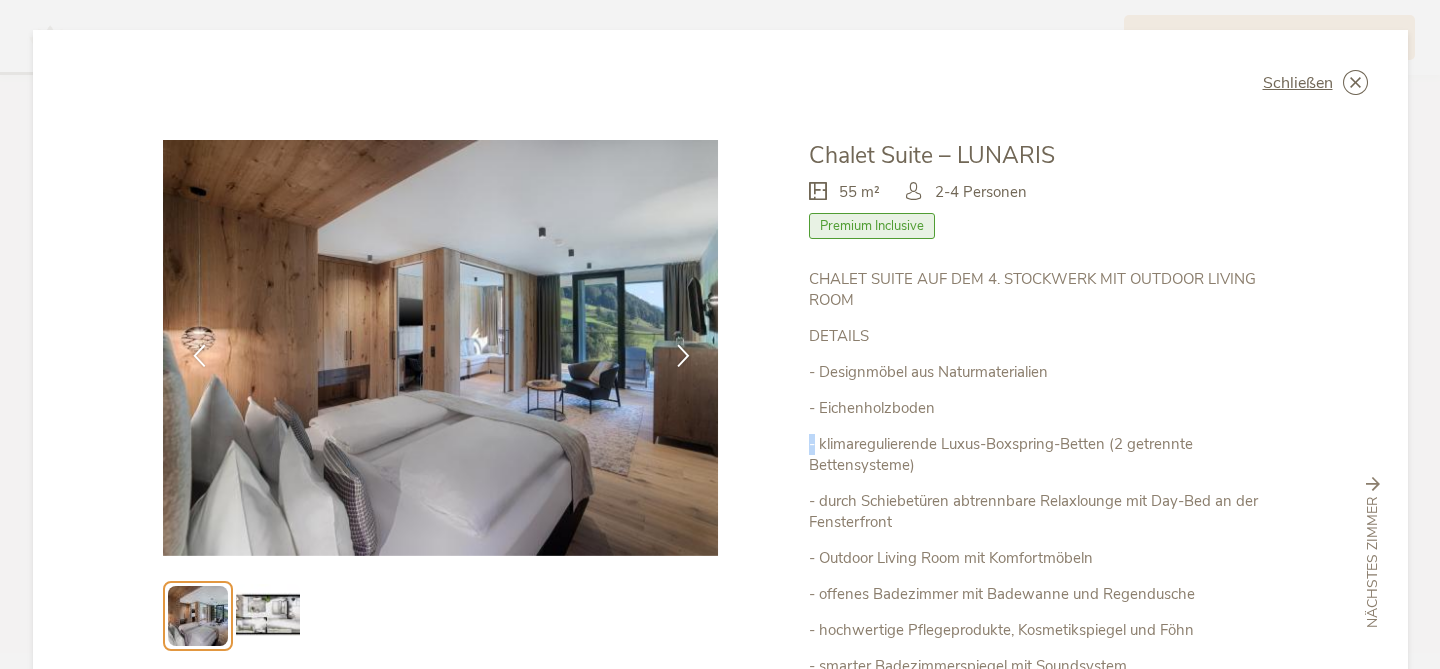 click on "Chalet Suite – LUNARIS
55 m²
2-4 Personen
Premium Inclusive" at bounding box center (999, 568) 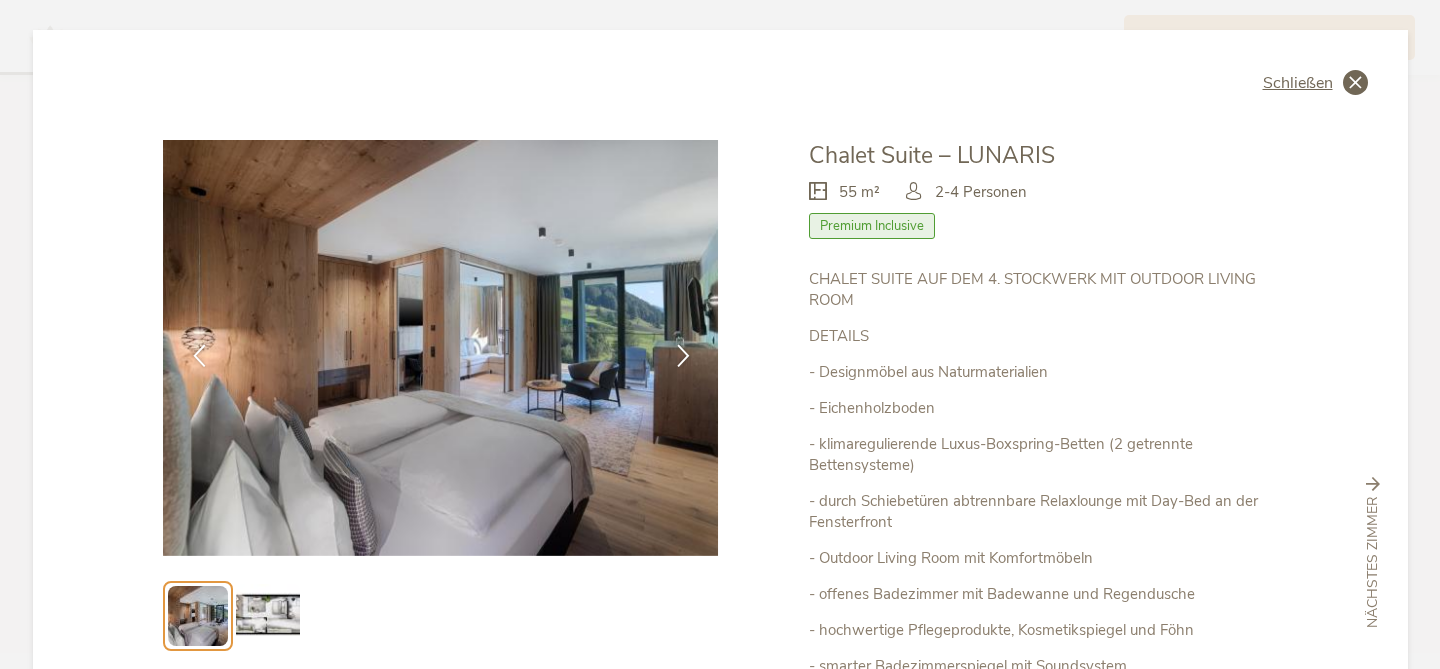 click on "Schließen" at bounding box center [1298, 83] 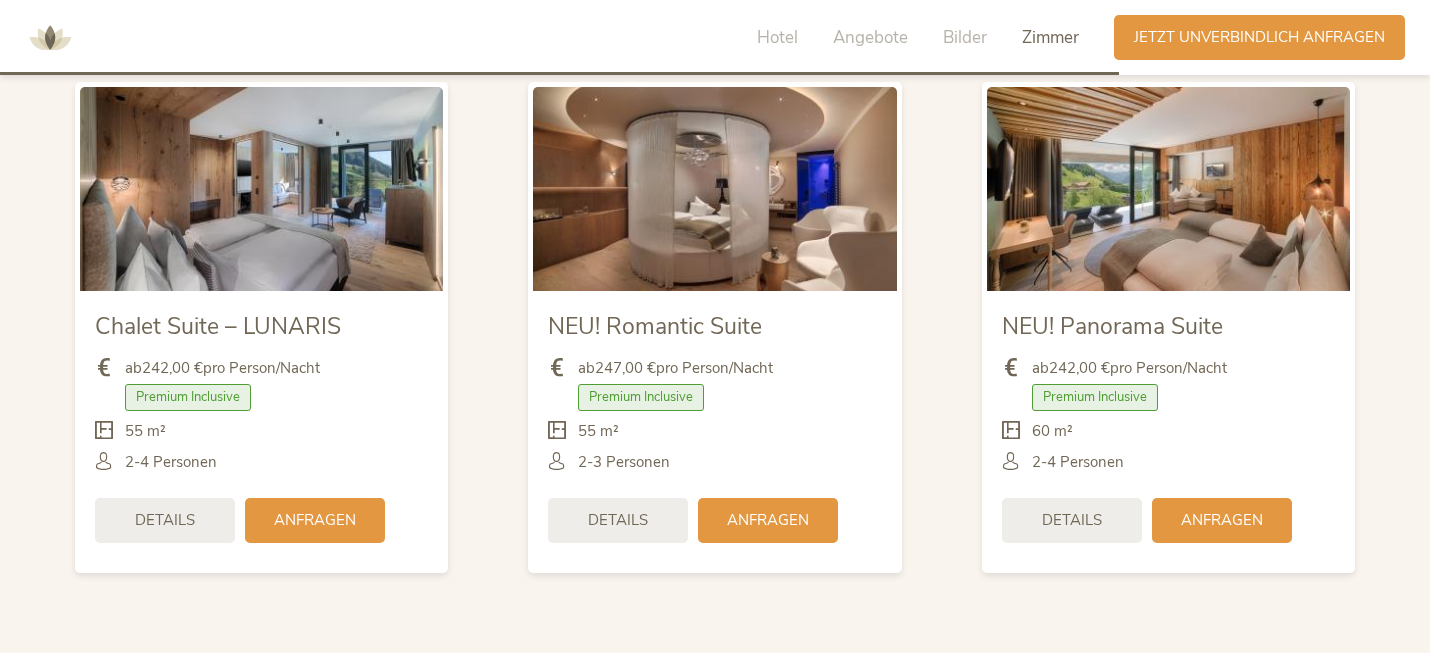 click on "NEU! Panorama Suite
ab  242,00 €  pro Person/Nacht
Premium Inclusive" at bounding box center (1168, 327) 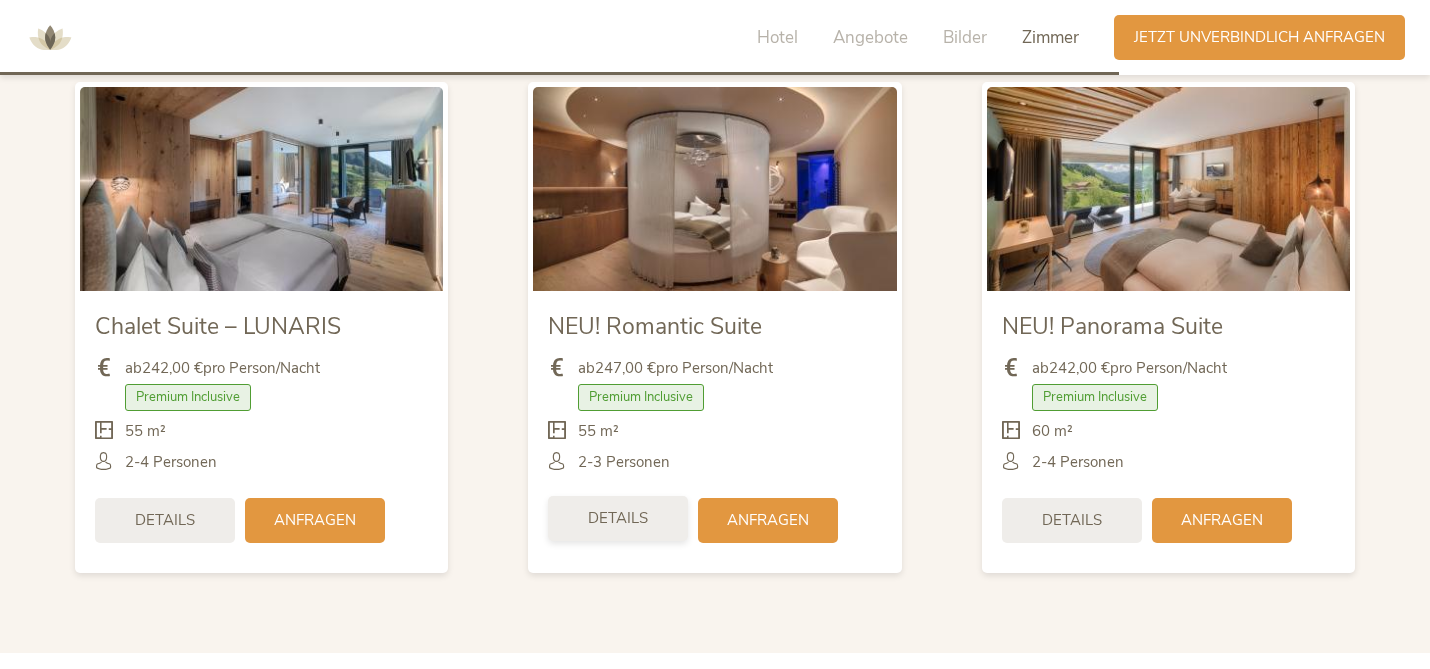 click on "Details" at bounding box center (618, 518) 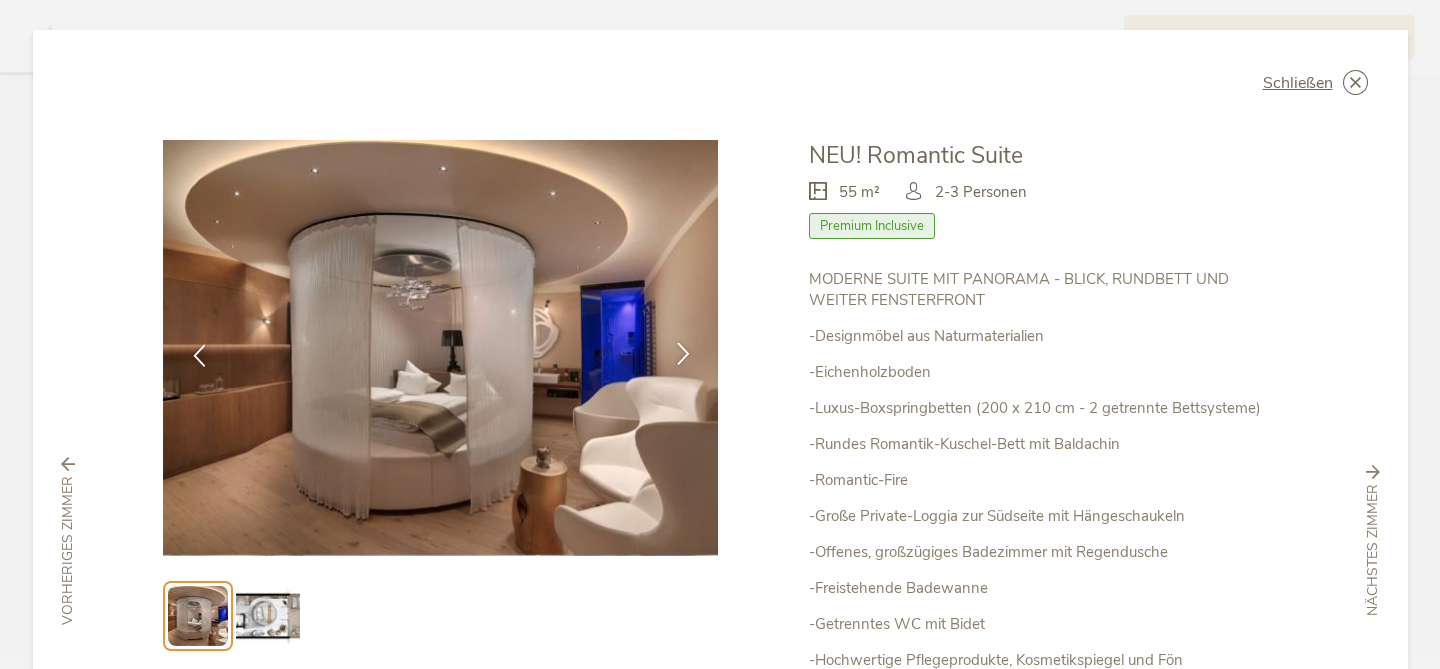 click at bounding box center [683, 353] 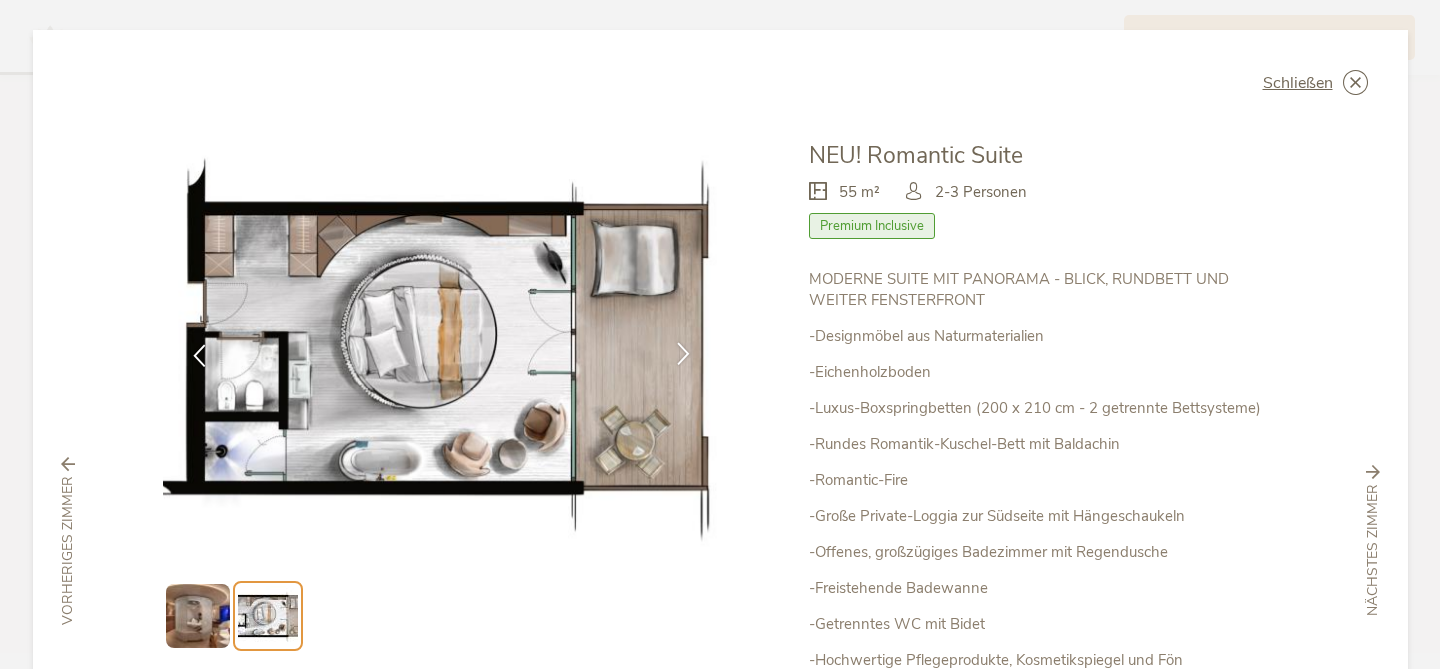 click at bounding box center [683, 353] 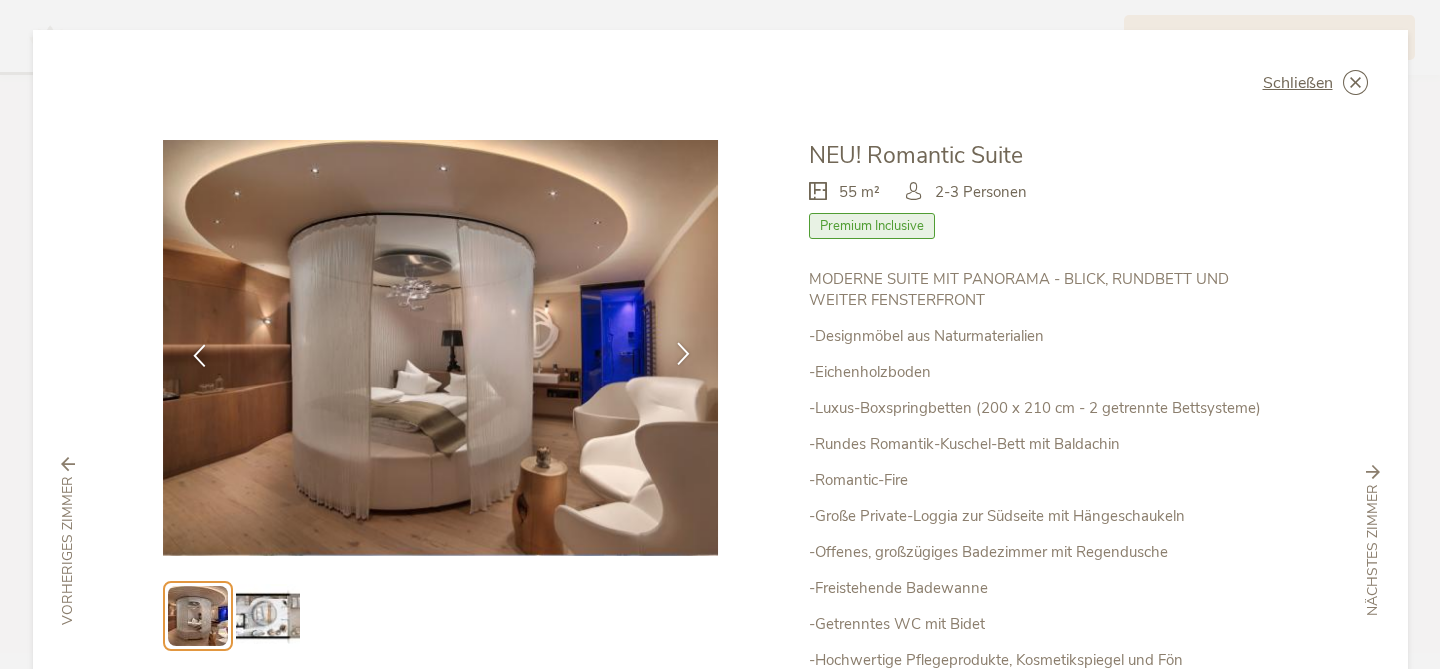 click at bounding box center [683, 353] 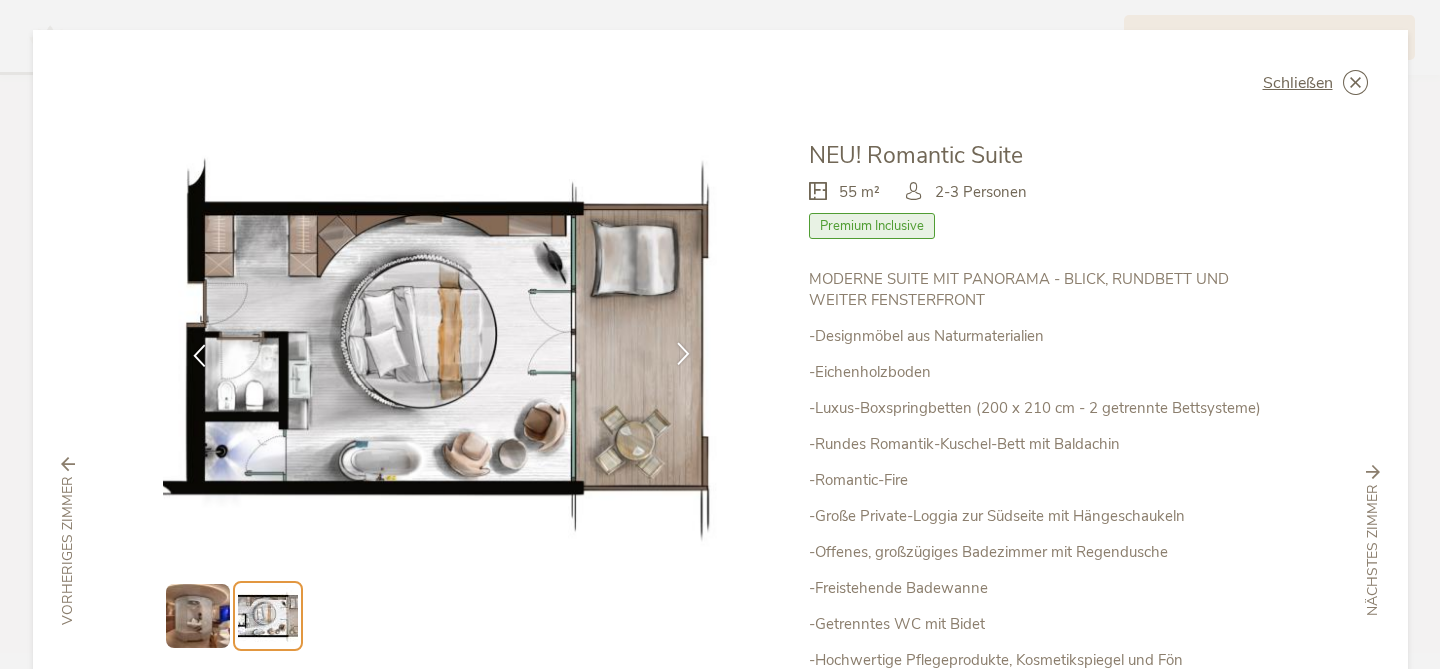 click at bounding box center (683, 355) 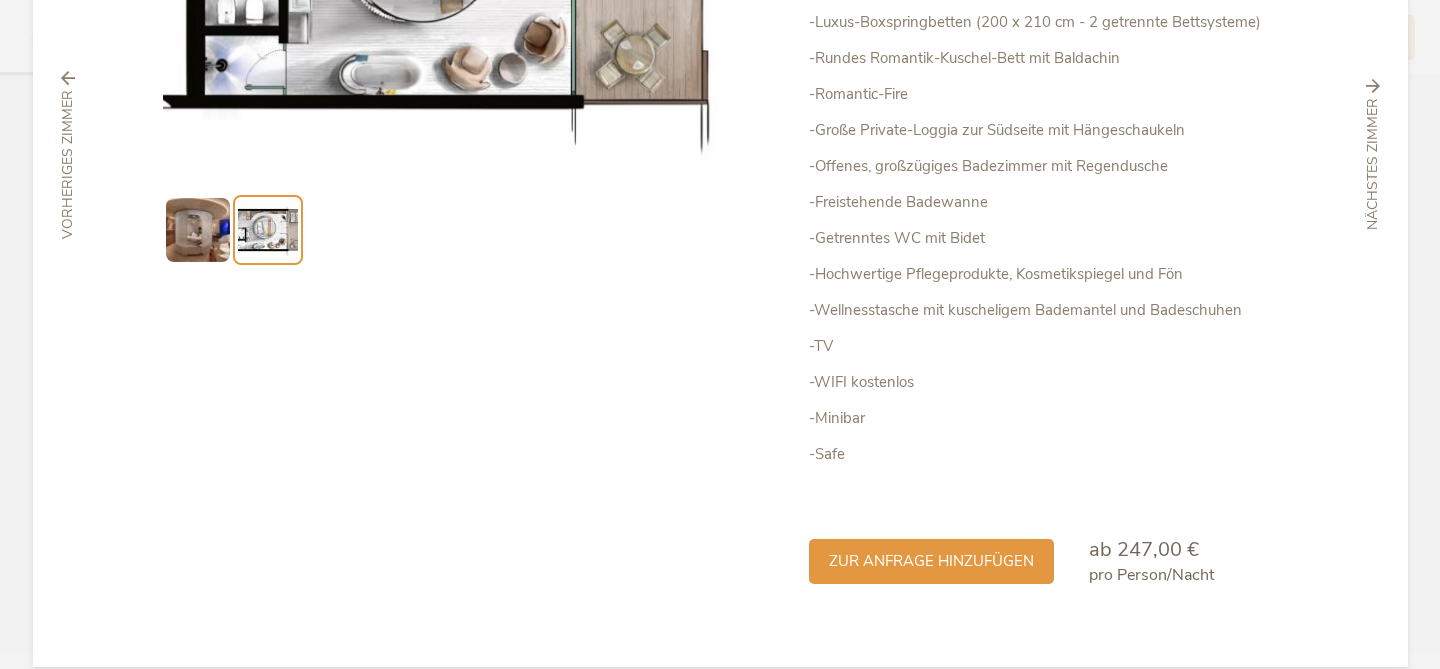 scroll, scrollTop: 414, scrollLeft: 0, axis: vertical 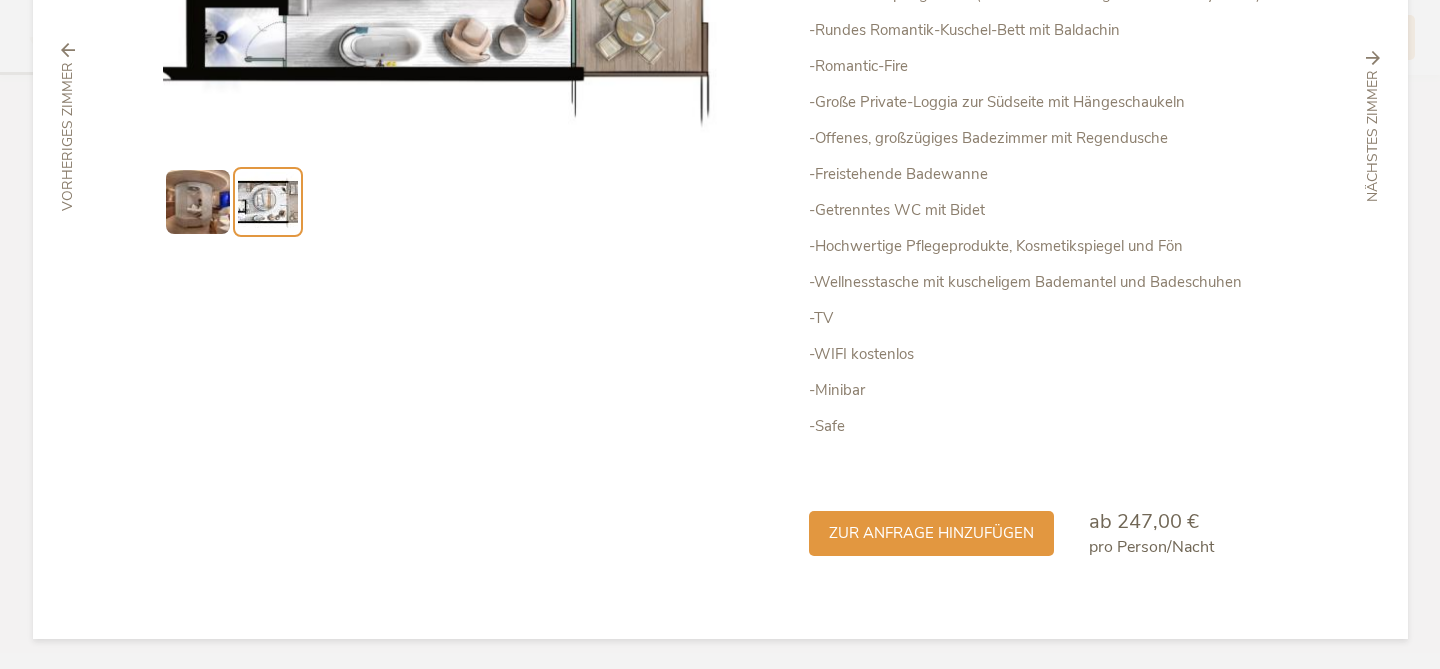 click at bounding box center [442, 142] 